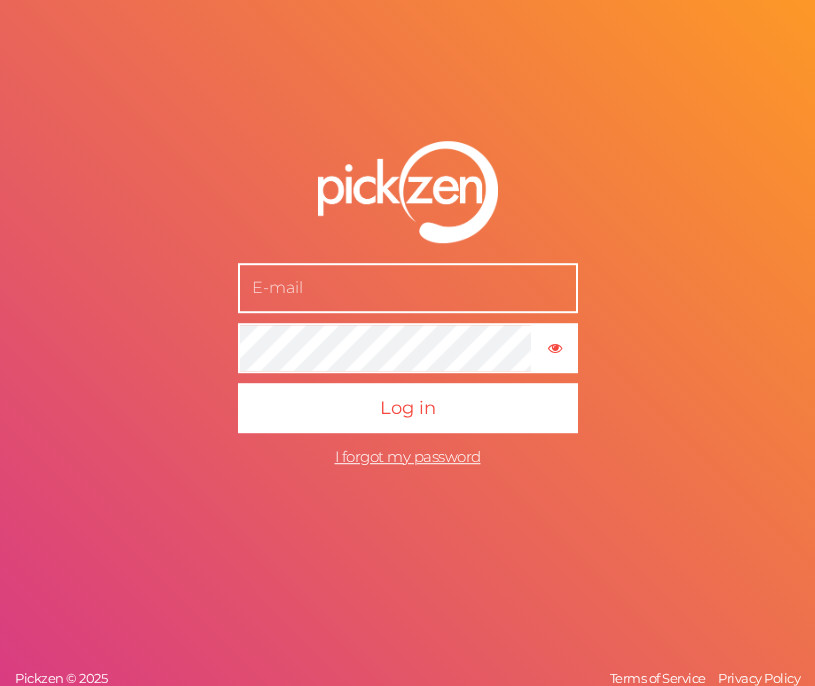 scroll, scrollTop: 0, scrollLeft: 0, axis: both 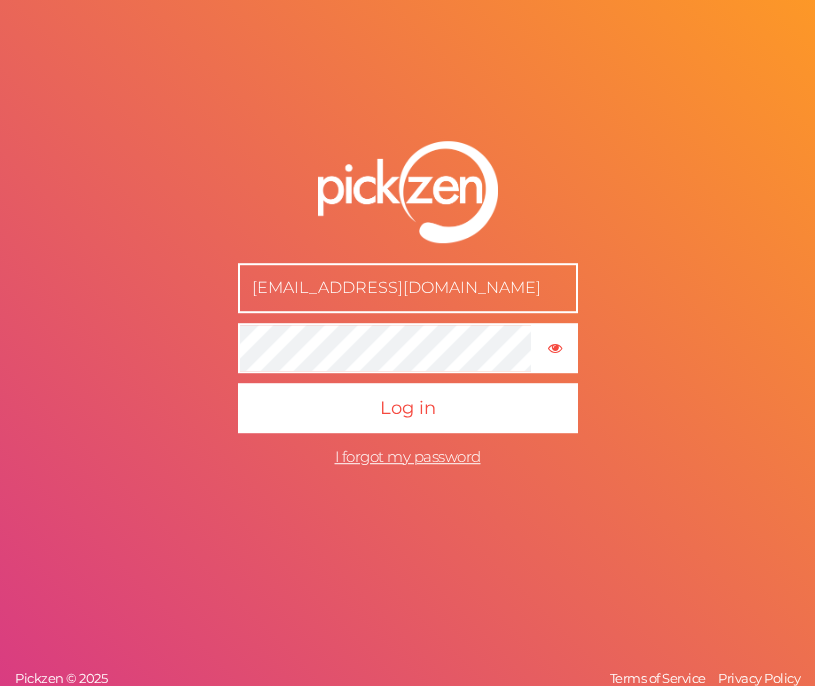 type on "[EMAIL_ADDRESS][DOMAIN_NAME]" 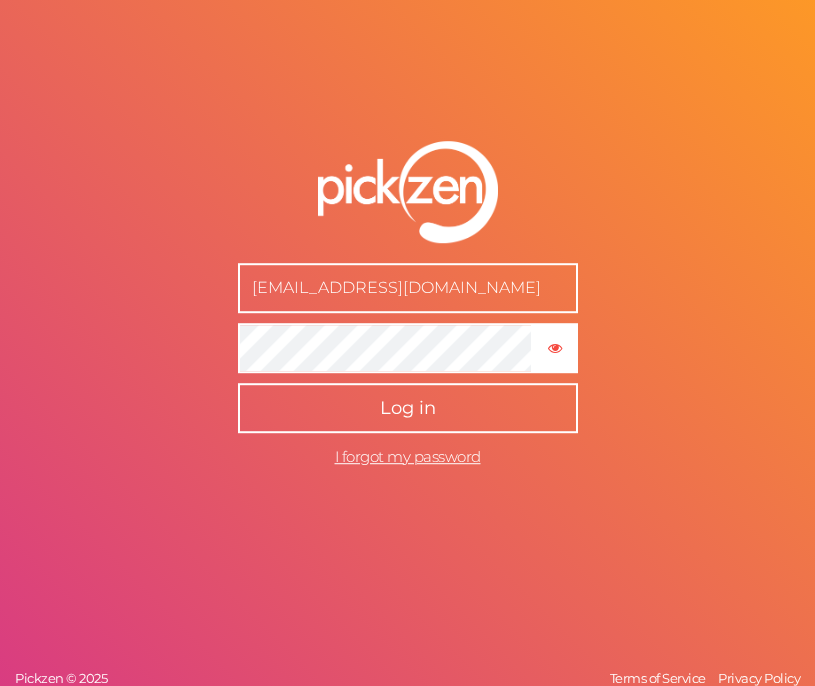 click on "Log in" at bounding box center [408, 408] 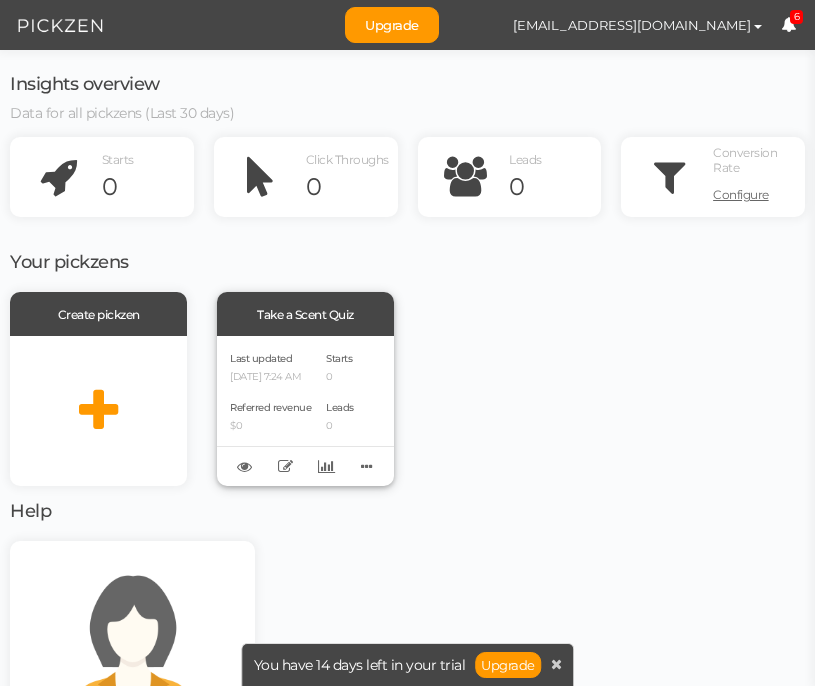click on "Last updated   [DATE] 7:24 AM       Referred revenue   $0" at bounding box center (270, 411) 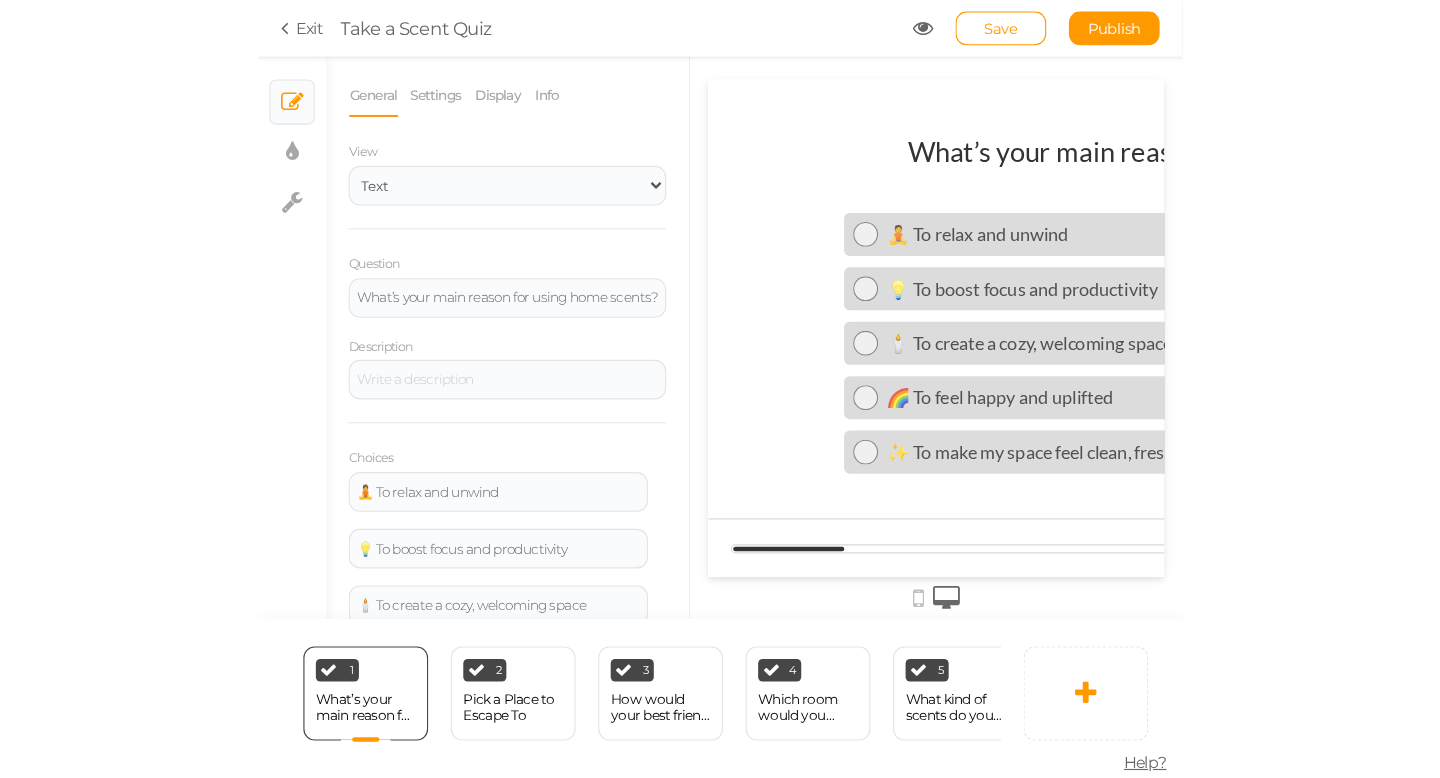 scroll, scrollTop: 0, scrollLeft: 0, axis: both 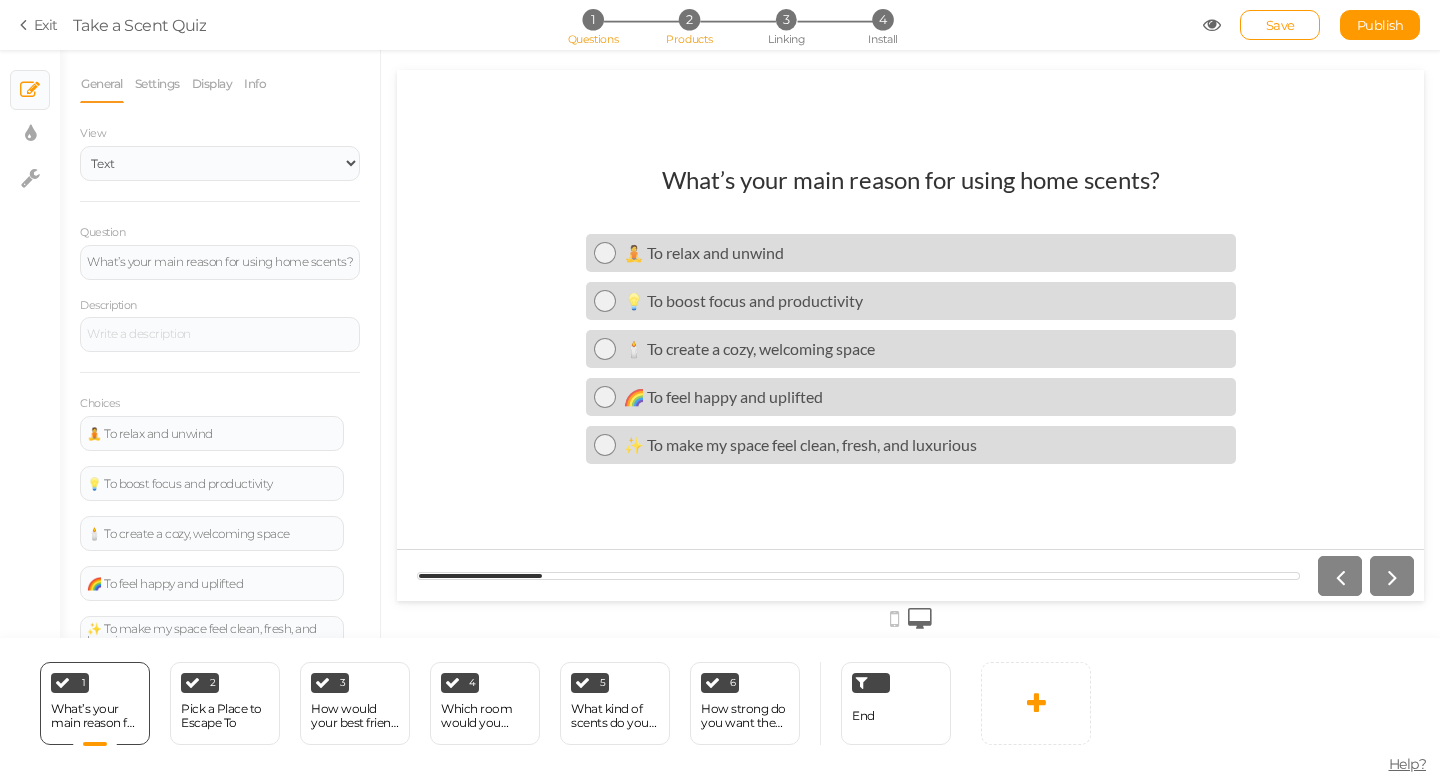 click on "2" at bounding box center (689, 19) 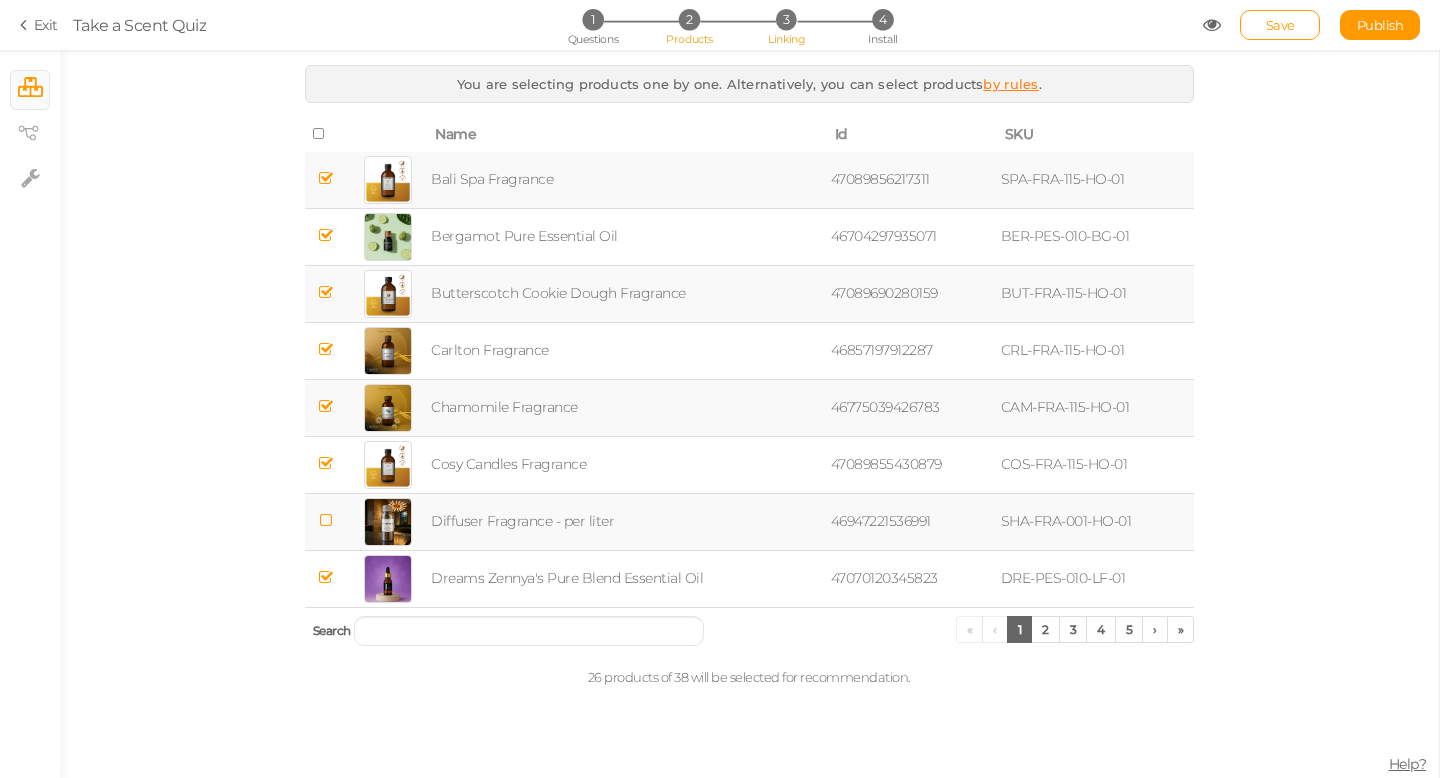 click on "3" at bounding box center [786, 19] 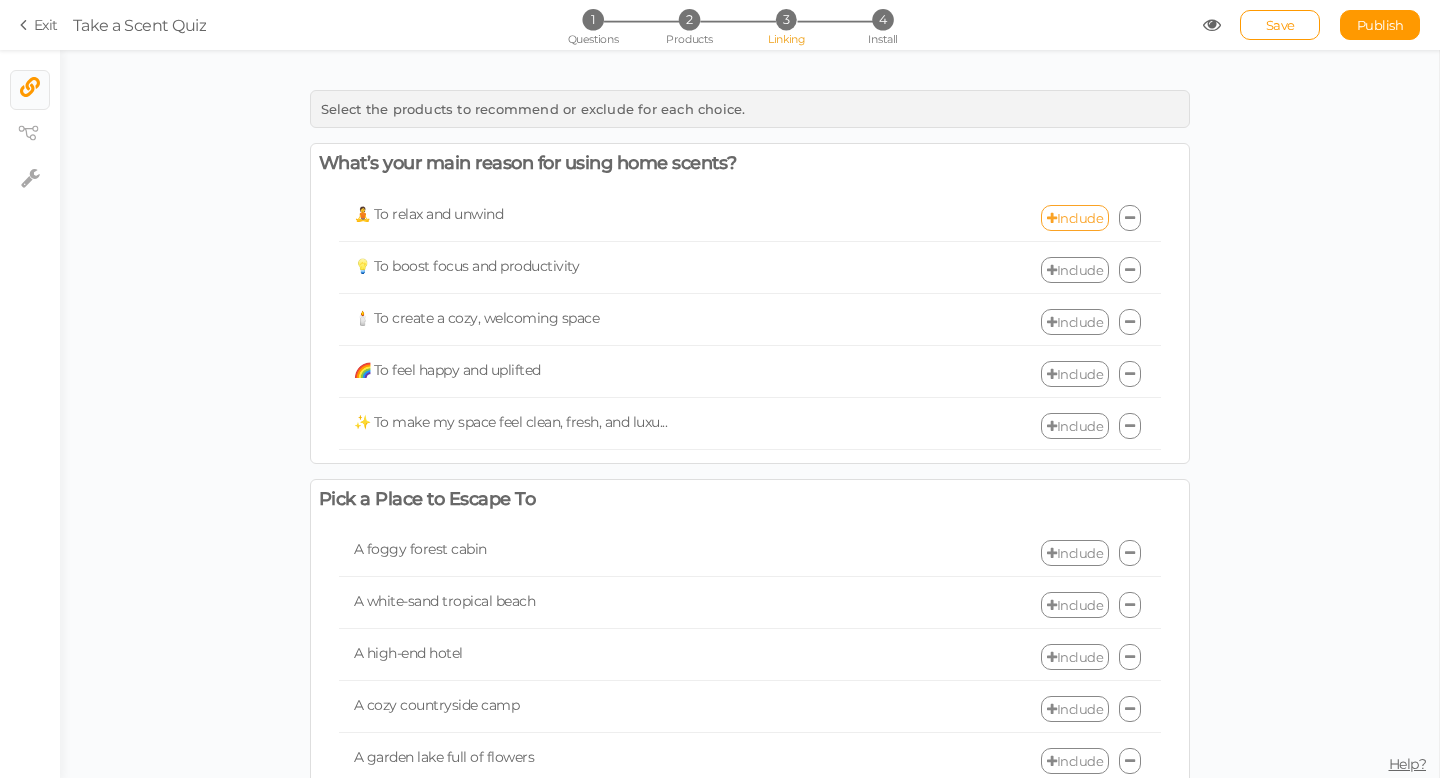 click on "Include" at bounding box center (1075, 218) 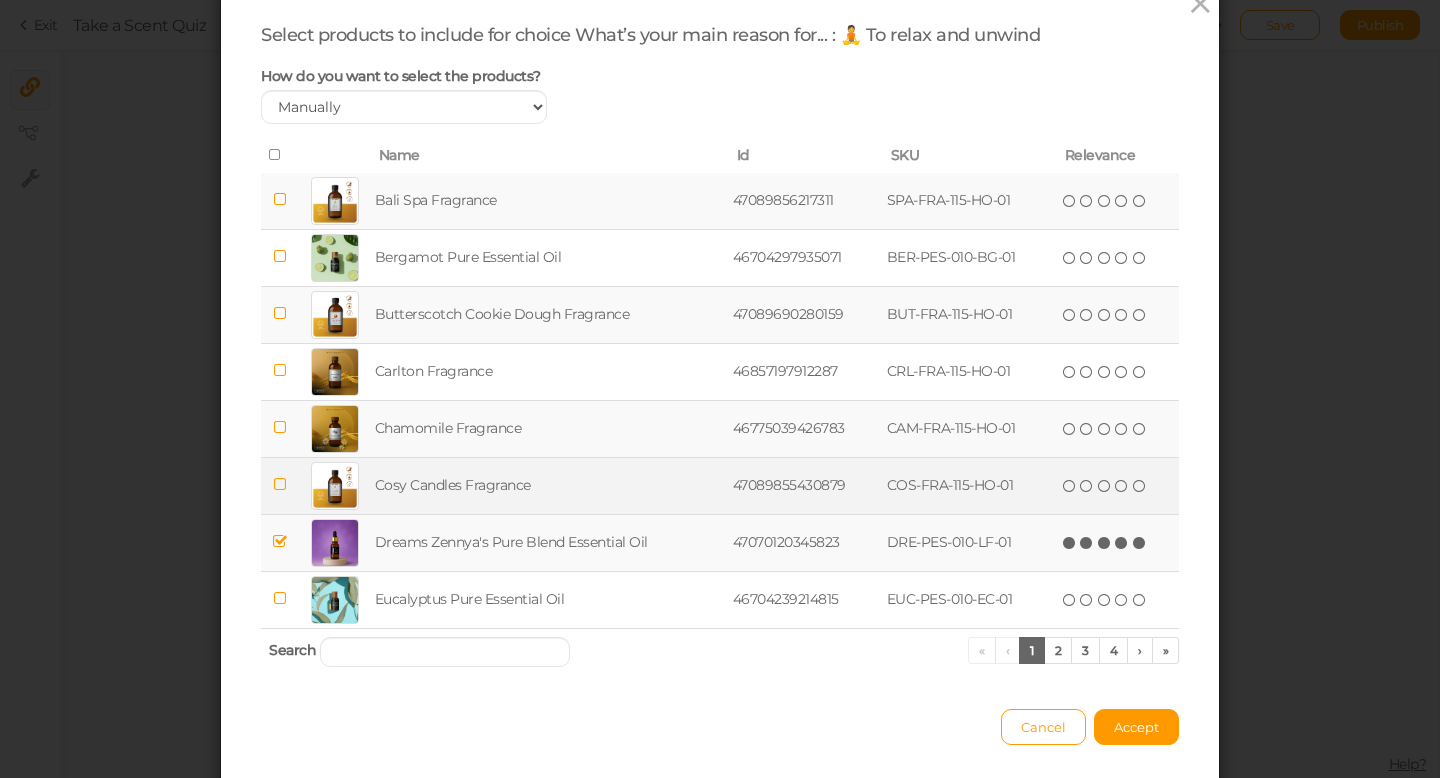 scroll, scrollTop: 0, scrollLeft: 0, axis: both 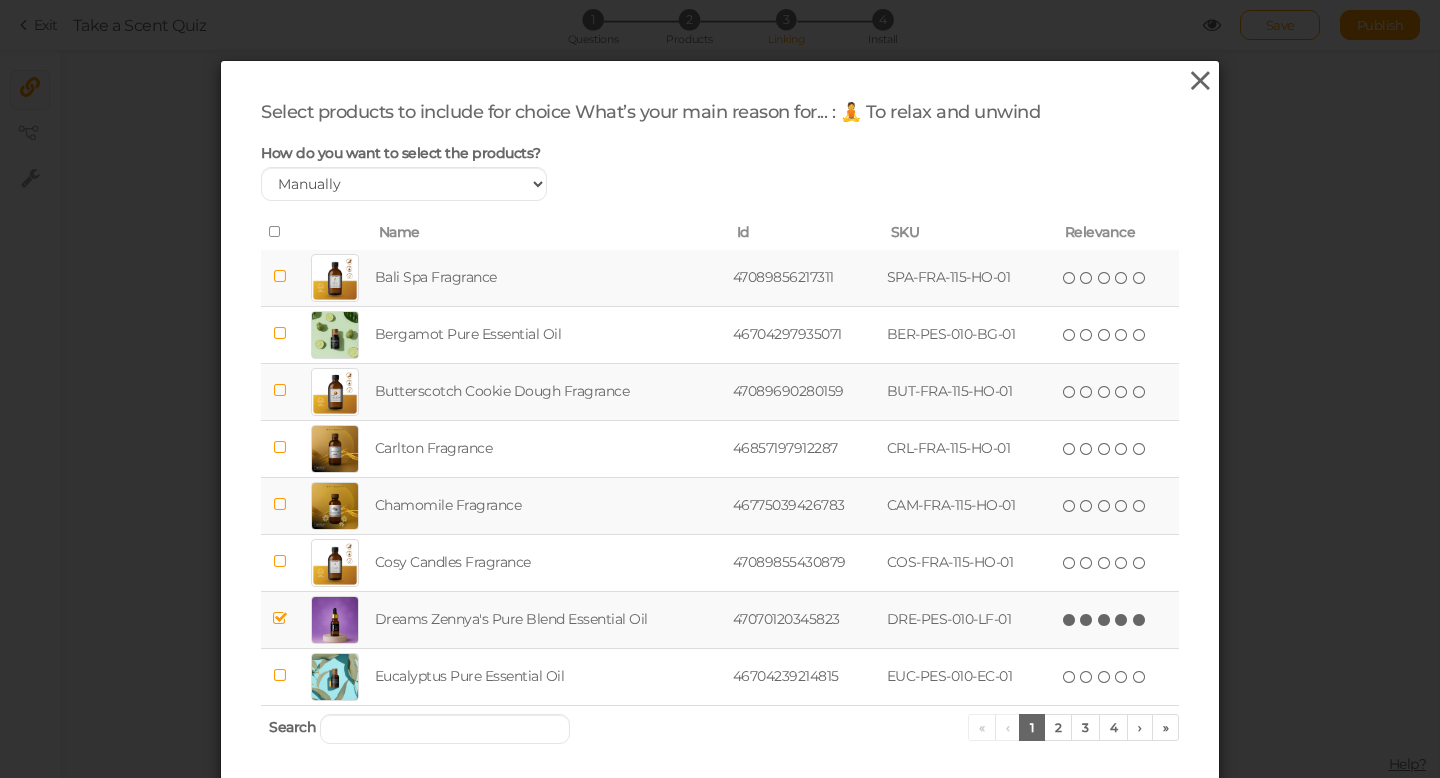 click at bounding box center [1200, 81] 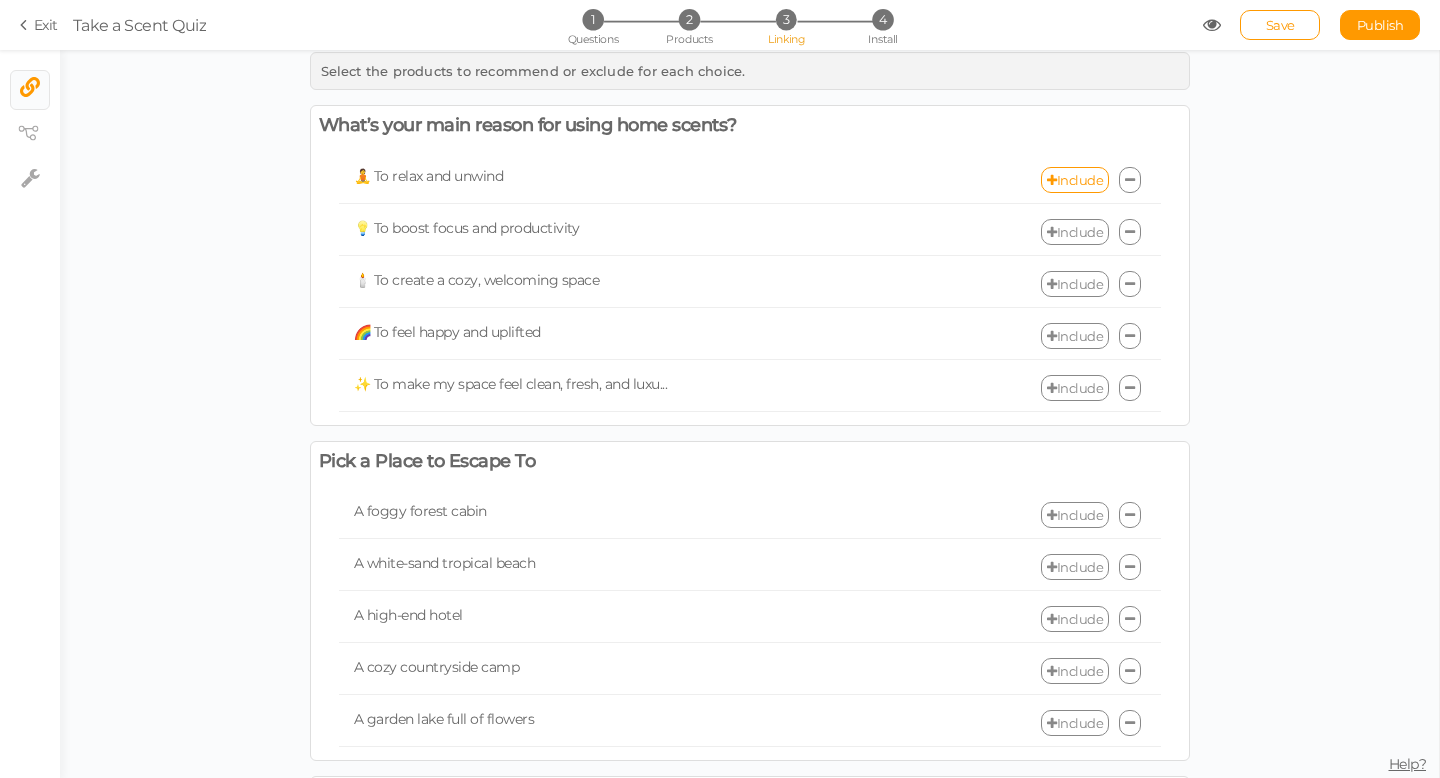 scroll, scrollTop: 0, scrollLeft: 0, axis: both 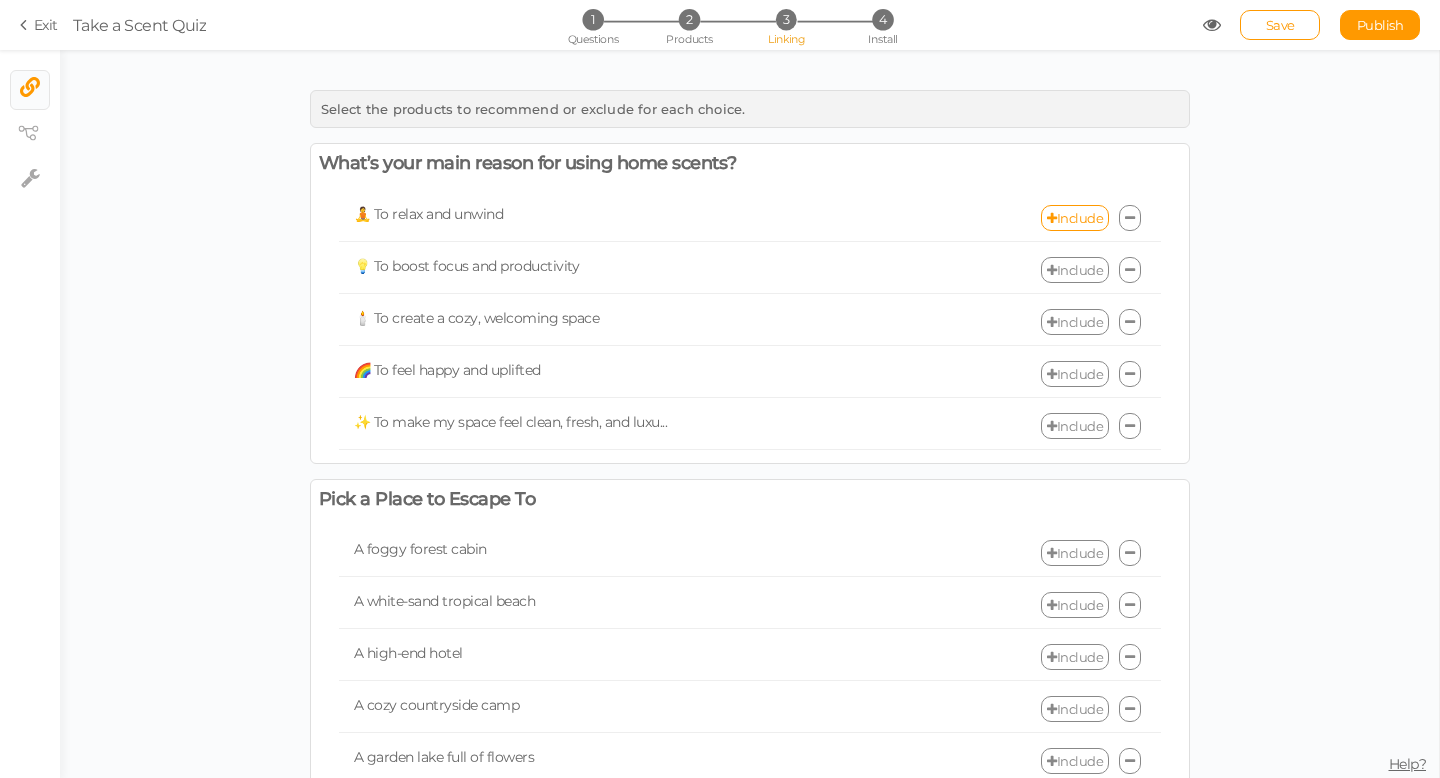click on "Include" at bounding box center (1075, 322) 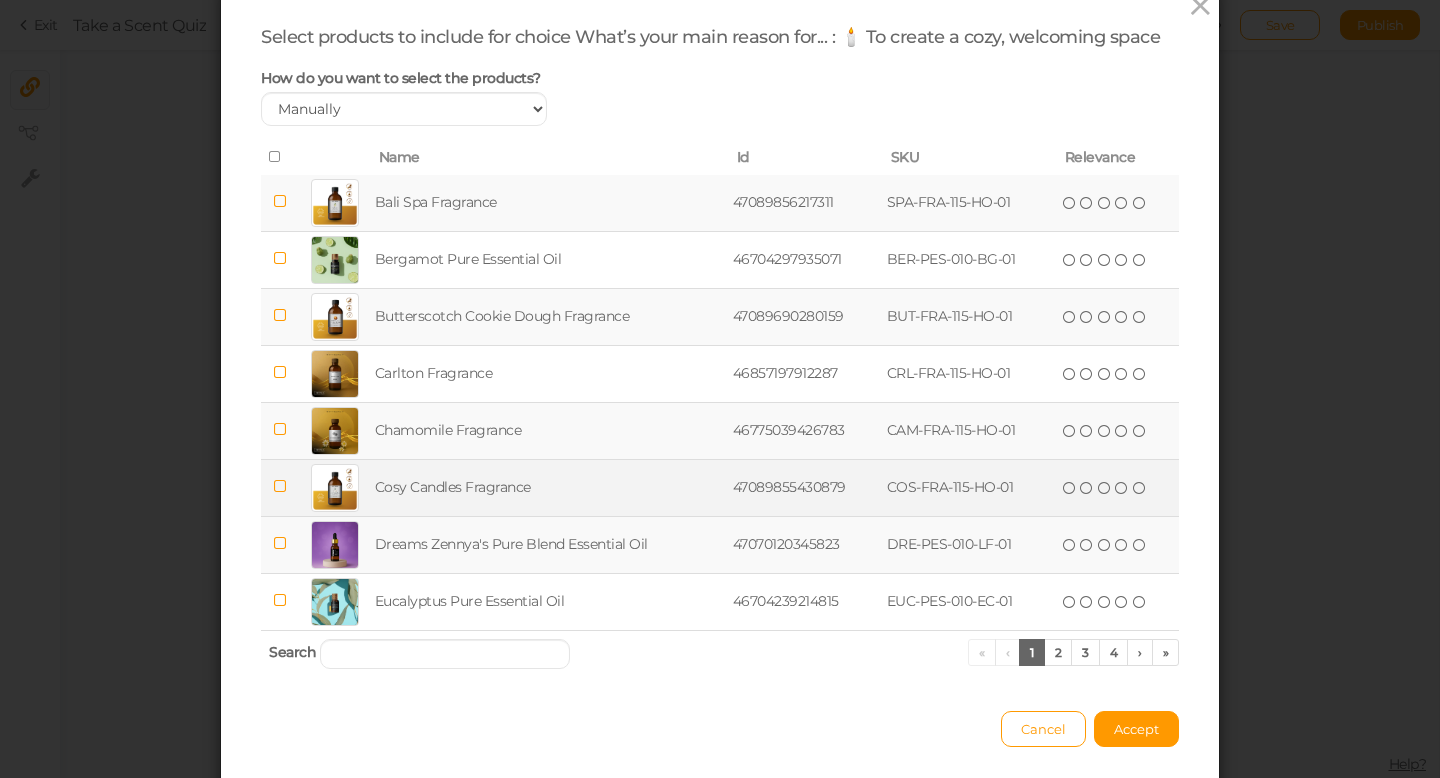 scroll, scrollTop: 80, scrollLeft: 0, axis: vertical 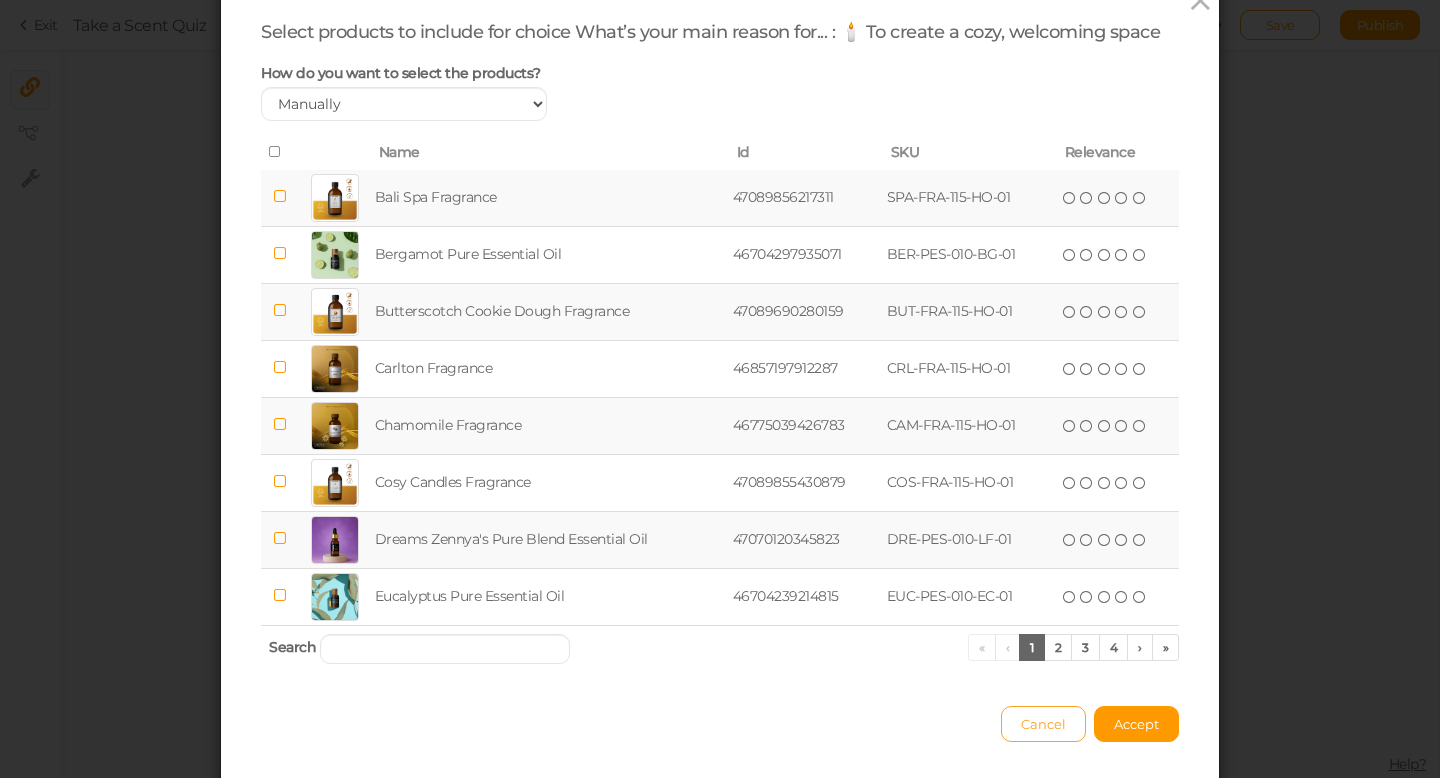 click on "Cancel" at bounding box center (1043, 724) 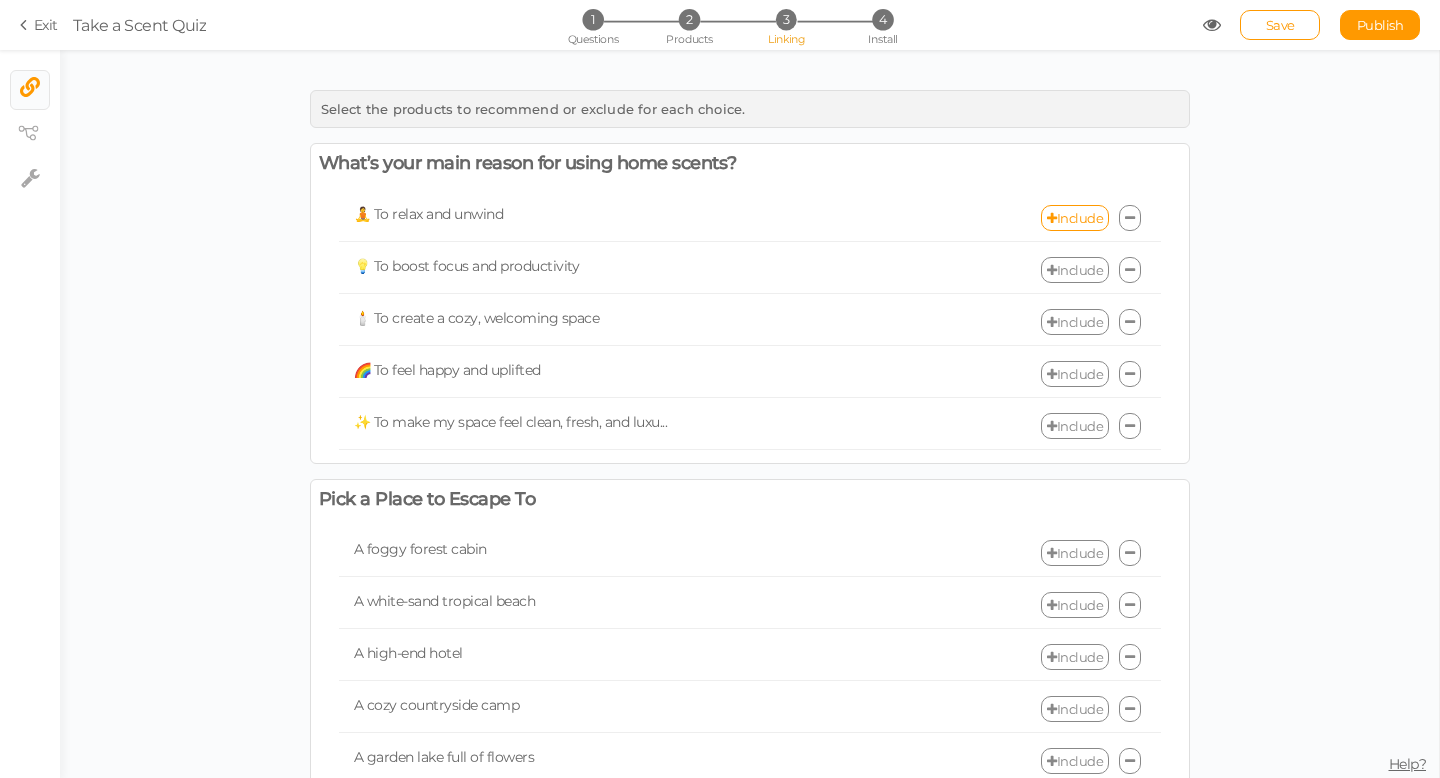 click on "Include" at bounding box center [1075, 322] 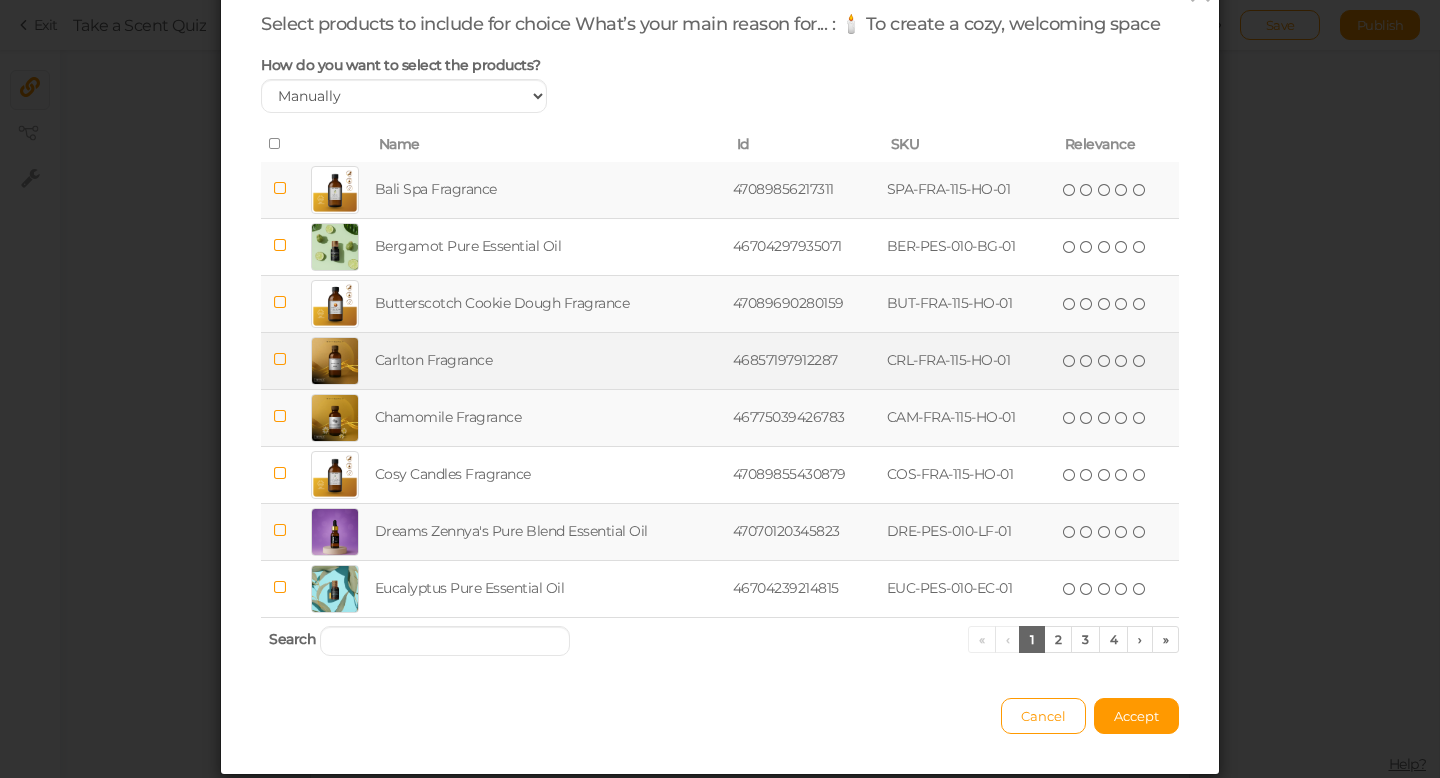 scroll, scrollTop: 93, scrollLeft: 0, axis: vertical 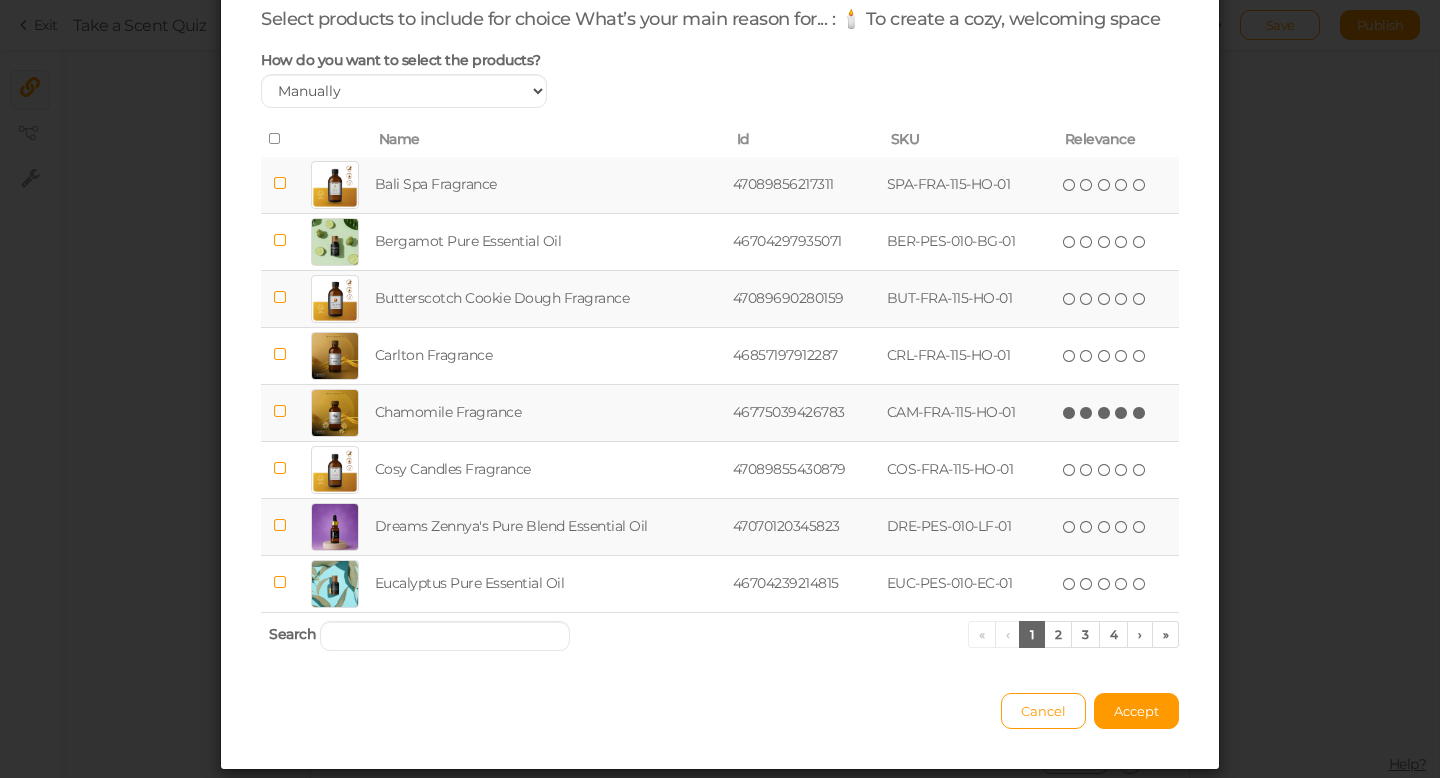 click at bounding box center (1140, 413) 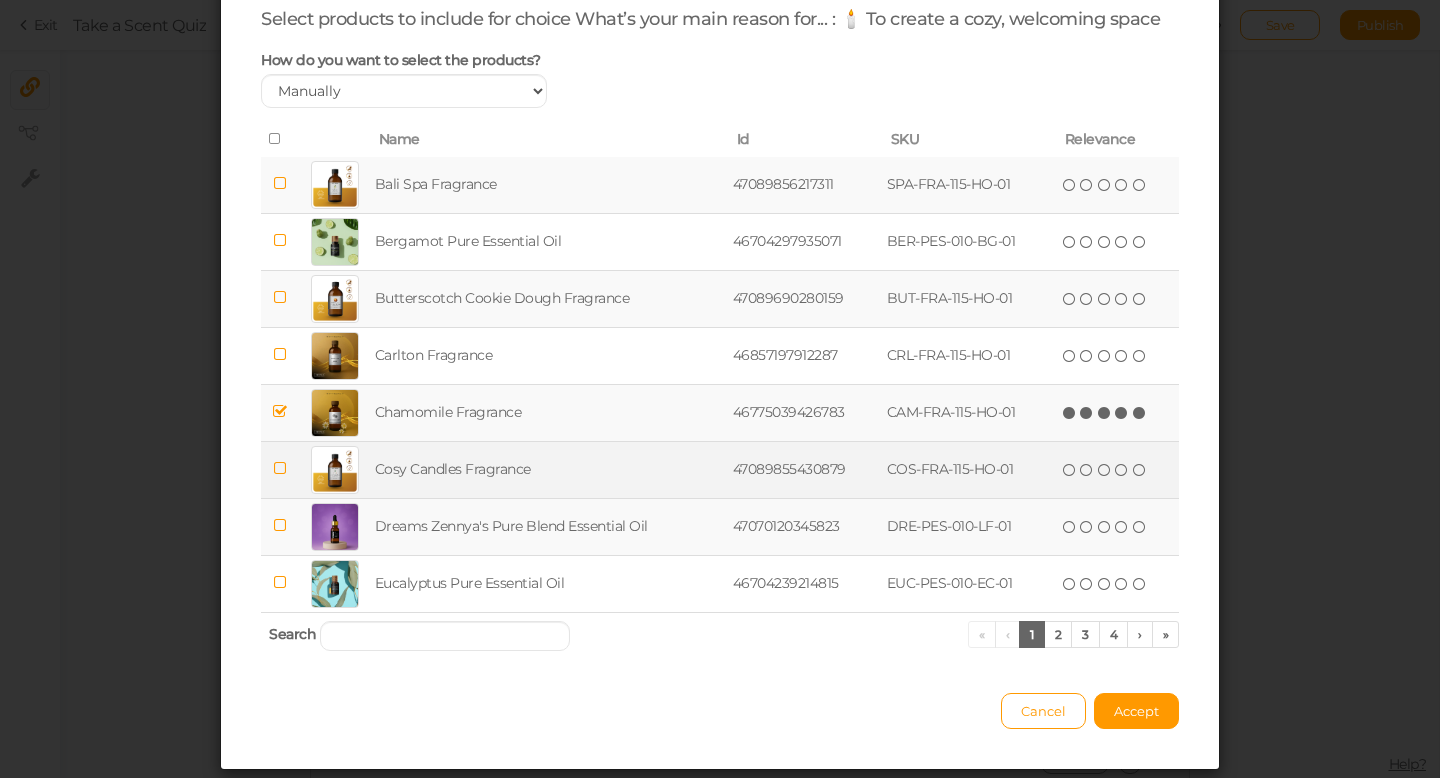 scroll, scrollTop: 144, scrollLeft: 0, axis: vertical 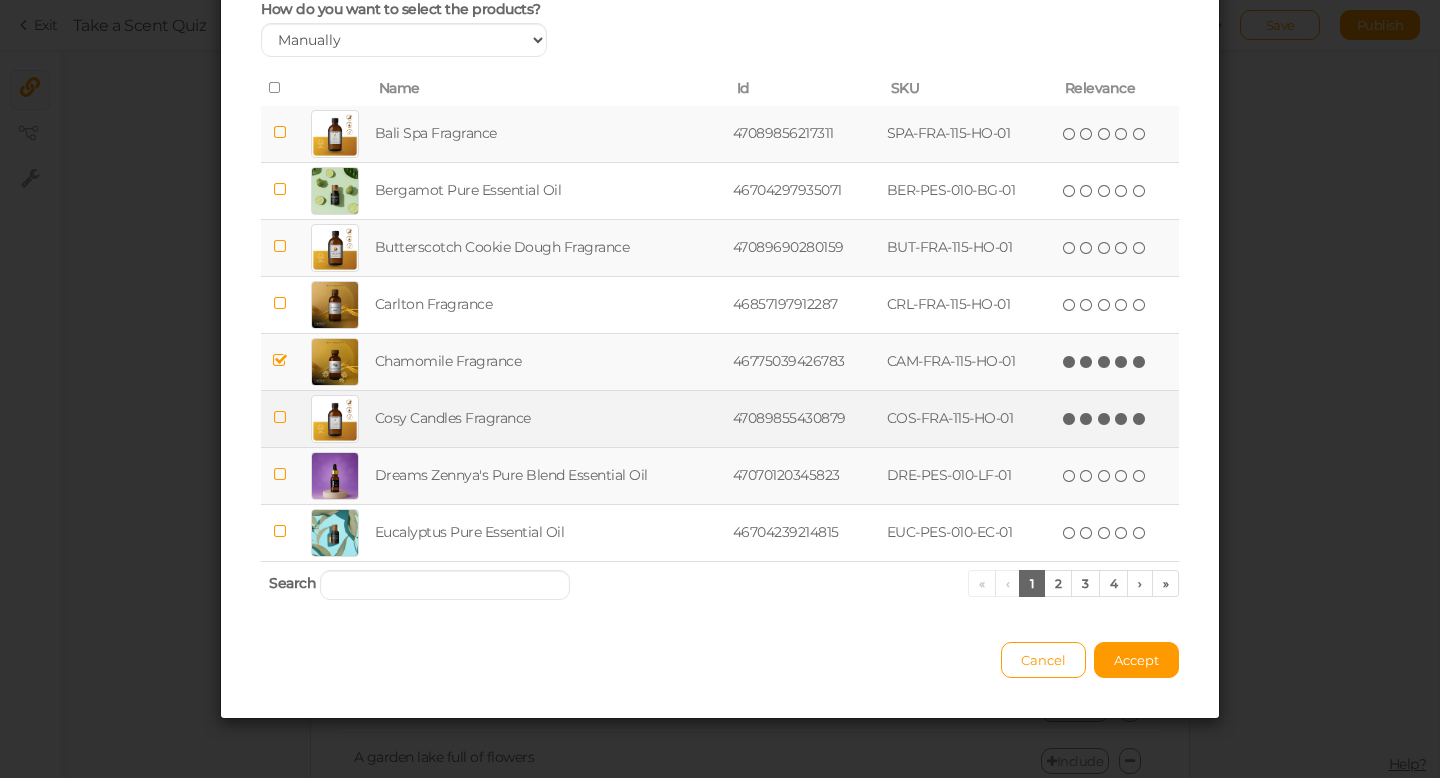 click at bounding box center [1140, 419] 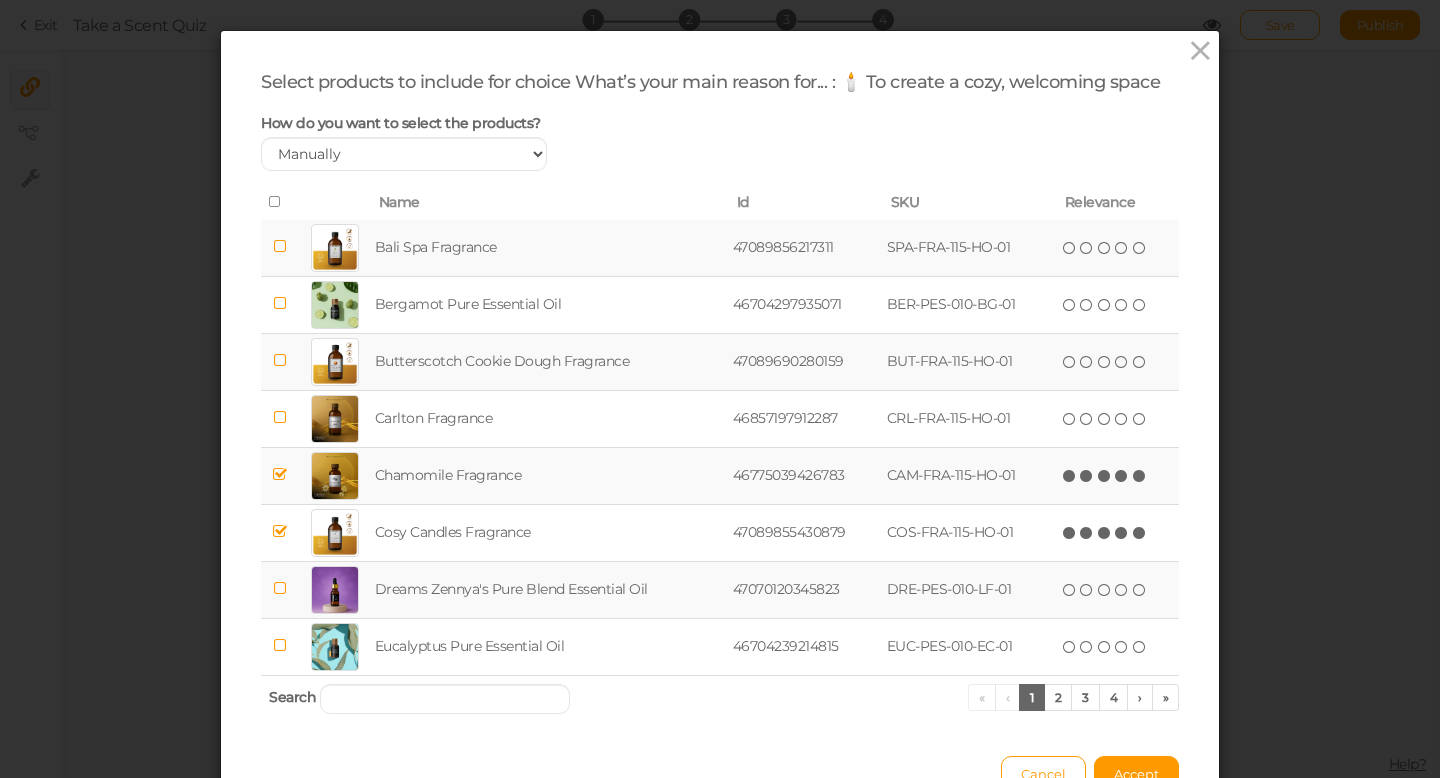scroll, scrollTop: 32, scrollLeft: 0, axis: vertical 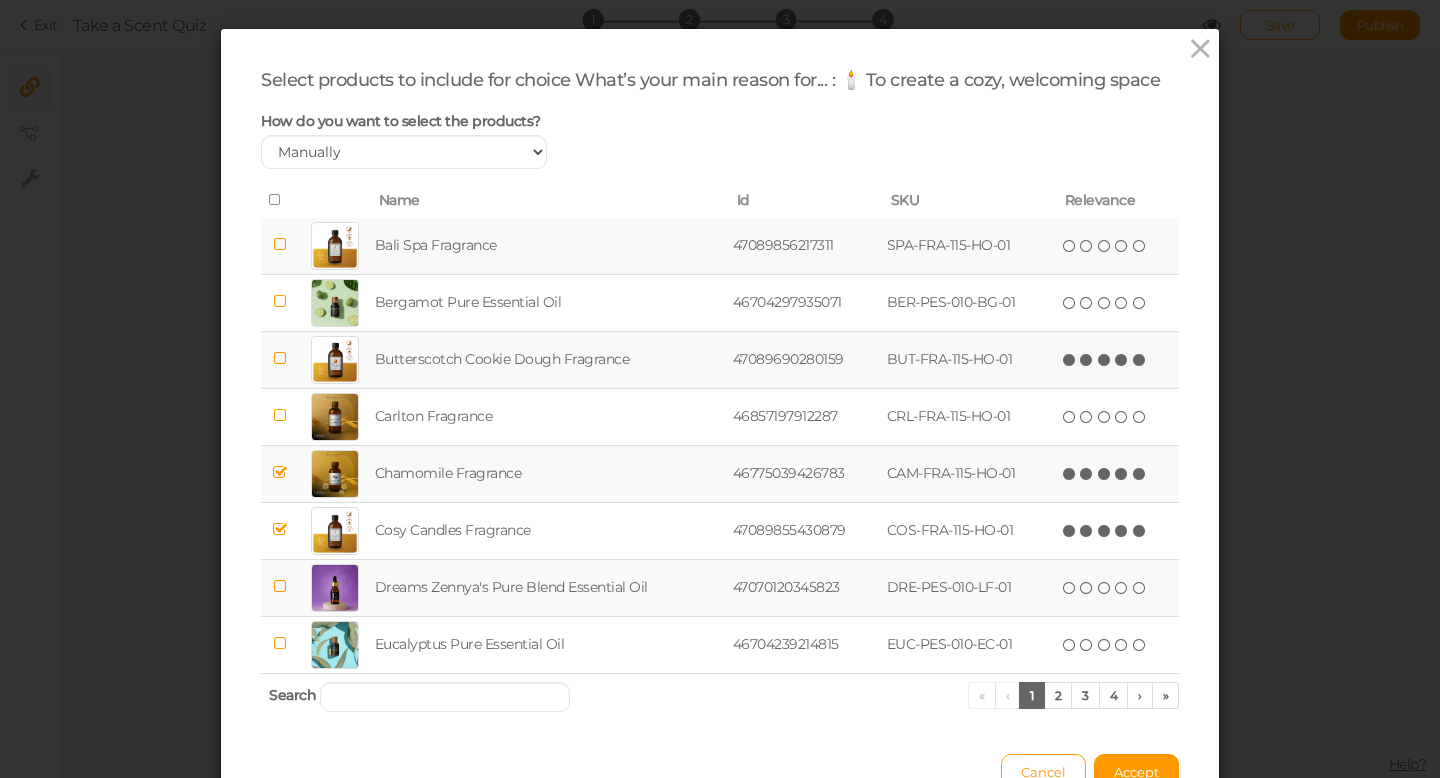 click at bounding box center [1140, 360] 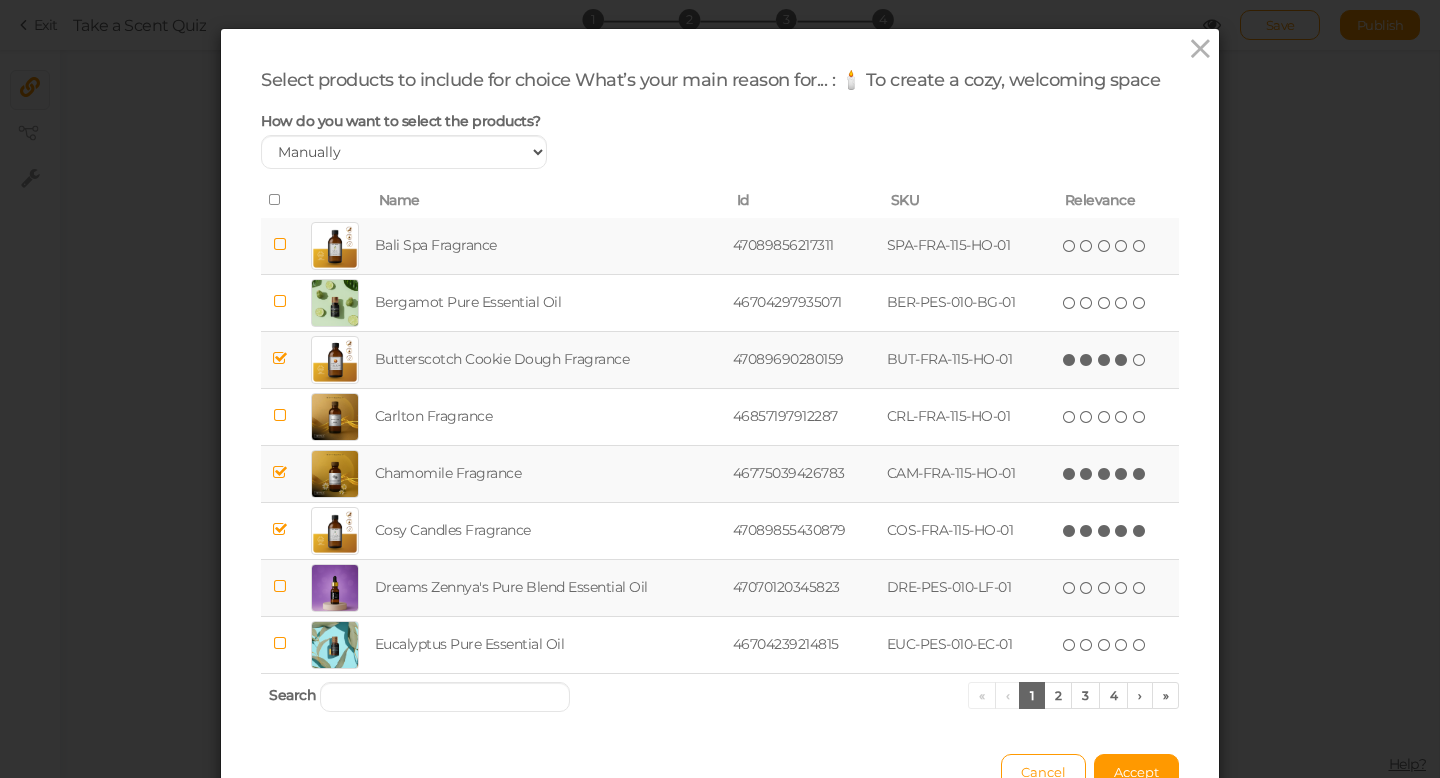 click at bounding box center [1122, 360] 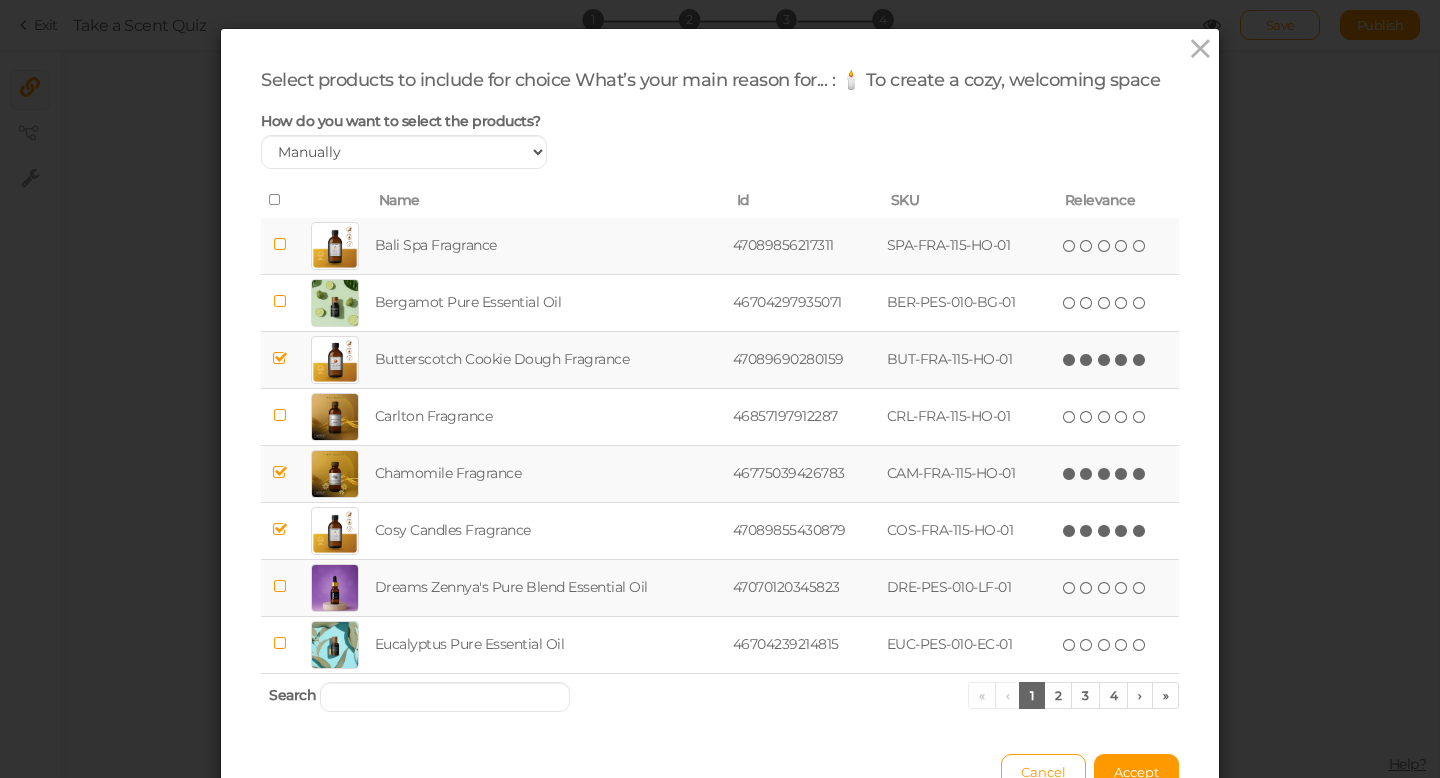 click at bounding box center (1140, 360) 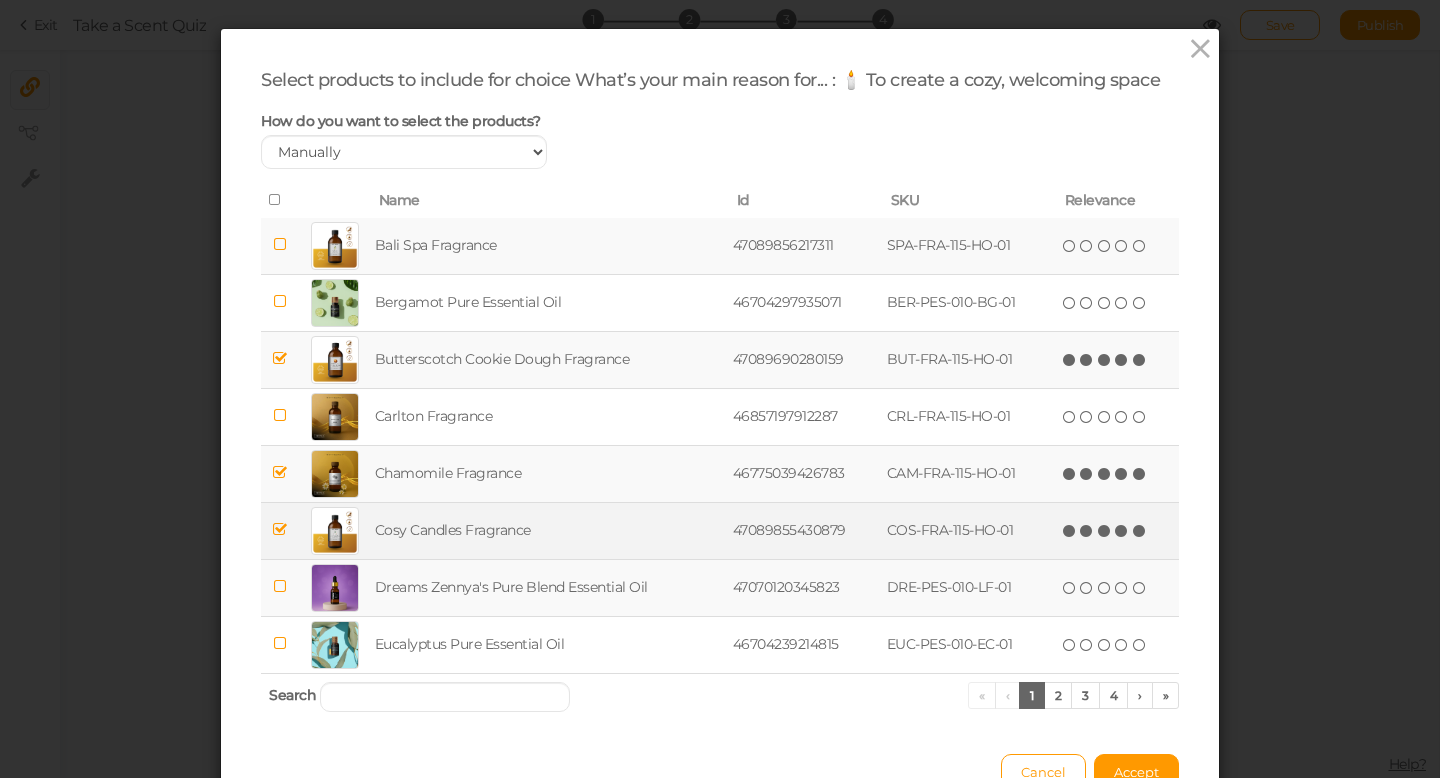 scroll, scrollTop: 144, scrollLeft: 0, axis: vertical 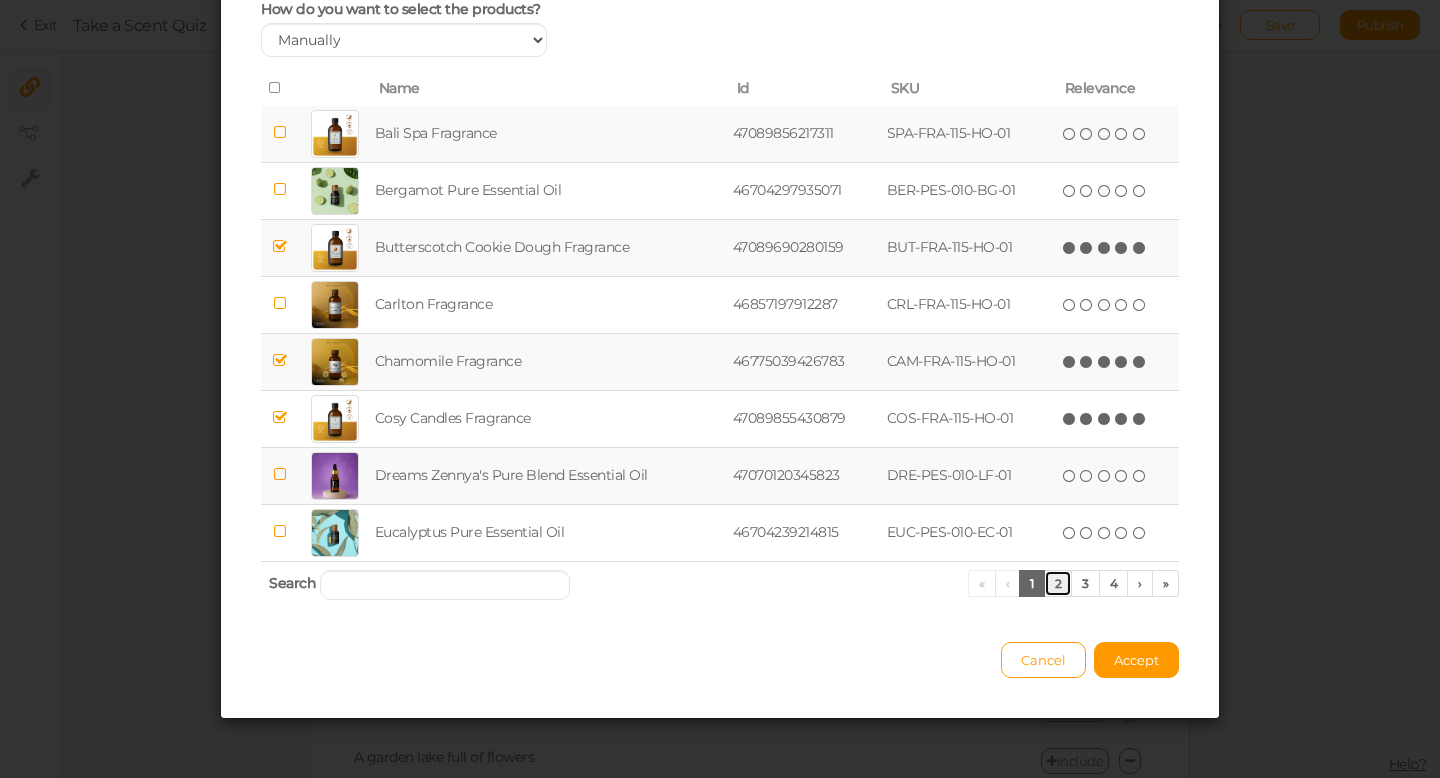 click on "2" at bounding box center [1058, 583] 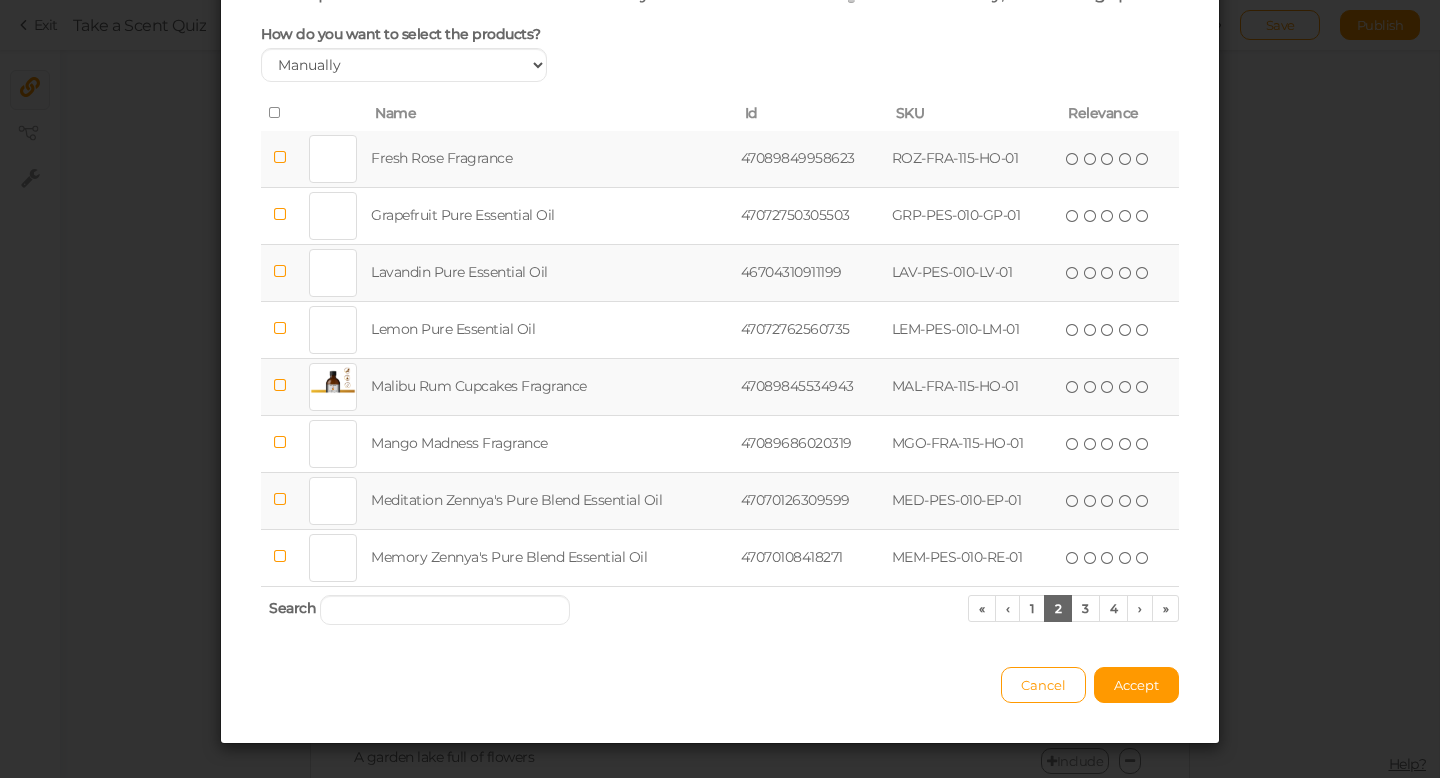 scroll, scrollTop: 144, scrollLeft: 0, axis: vertical 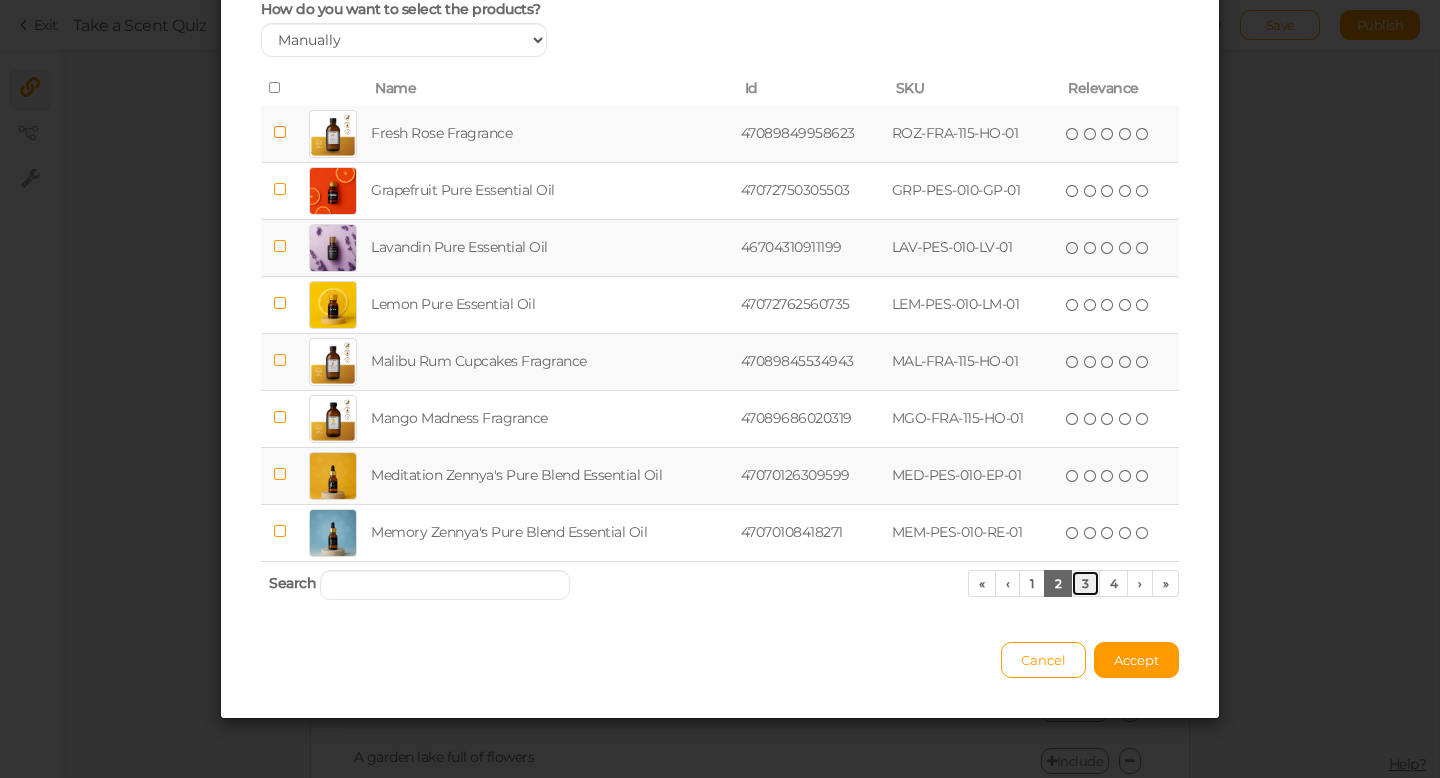 click on "3" at bounding box center (1085, 583) 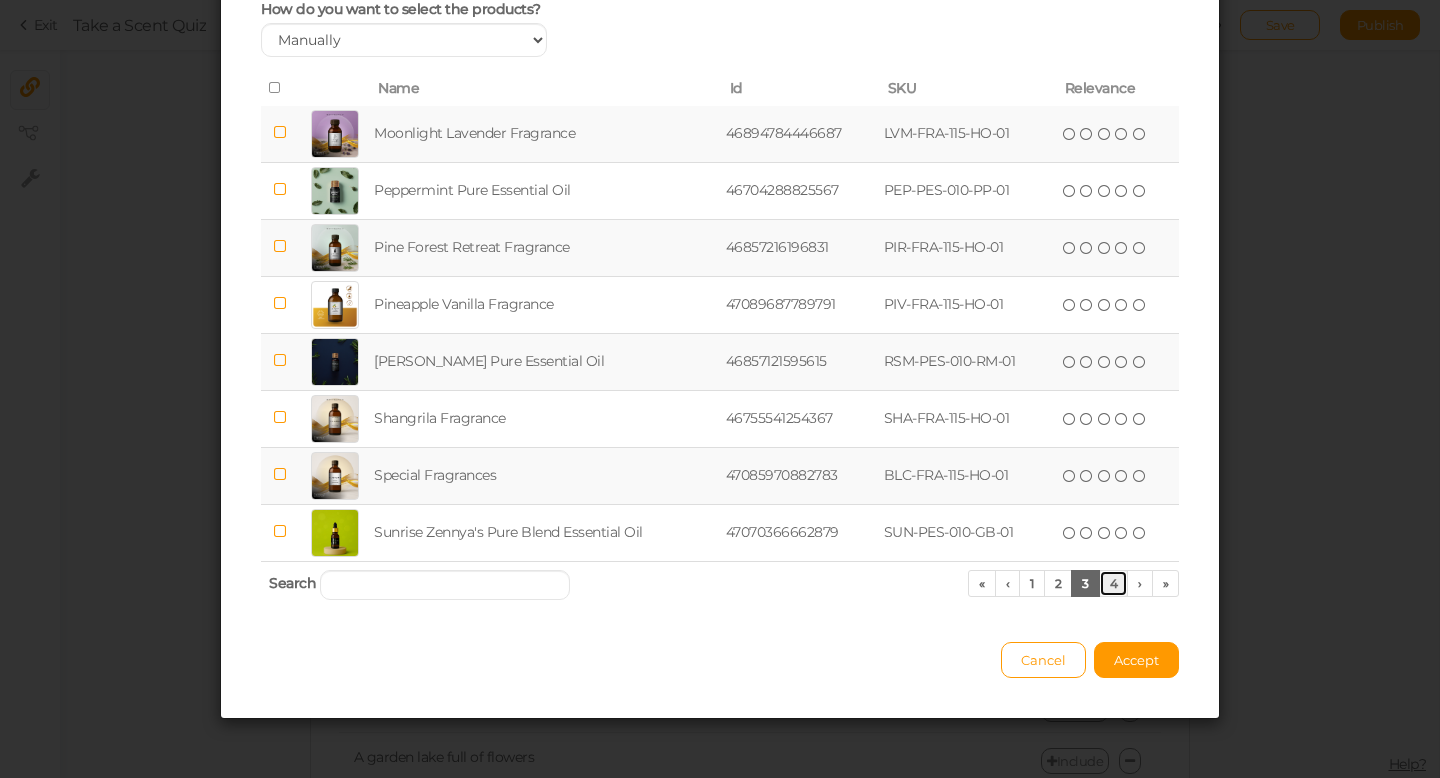 click on "4" at bounding box center [1114, 583] 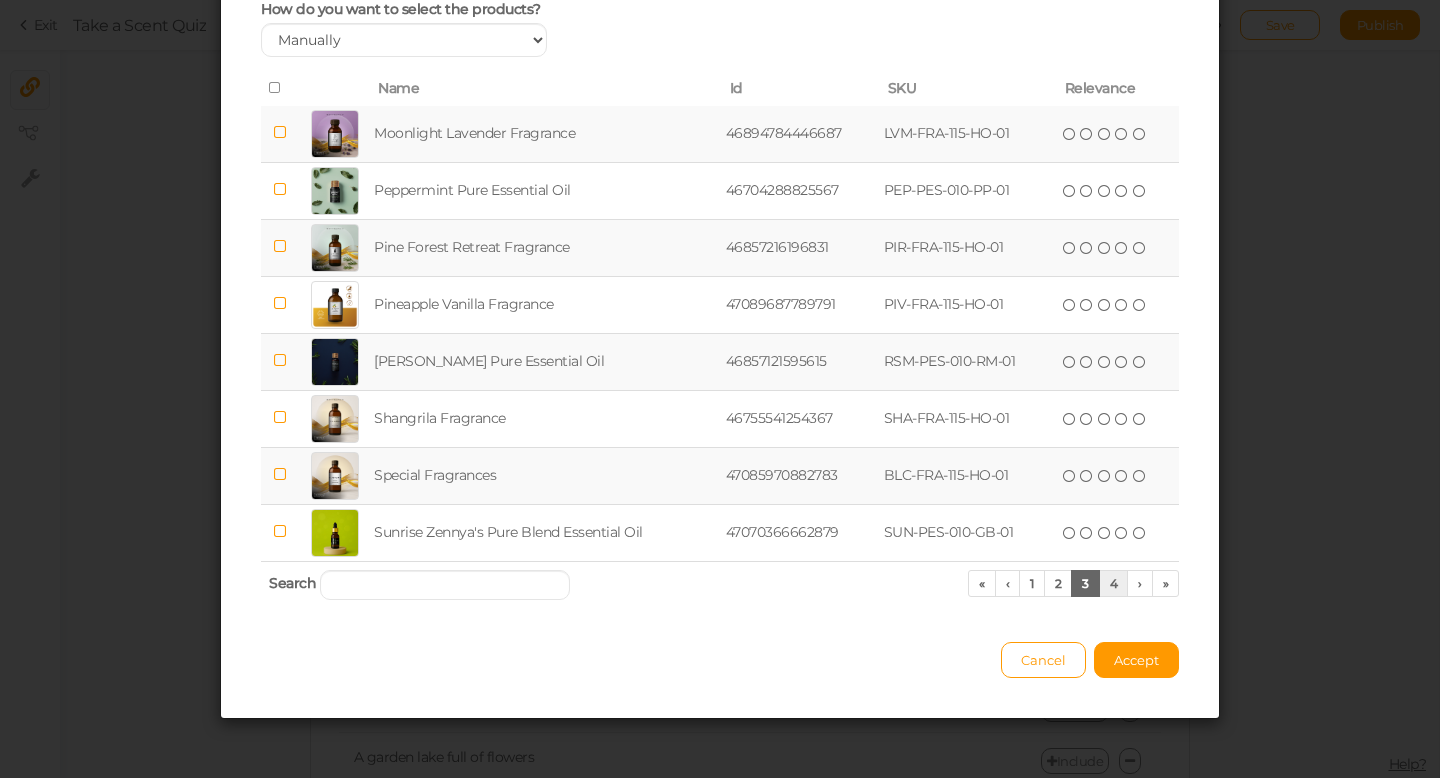 scroll, scrollTop: 0, scrollLeft: 0, axis: both 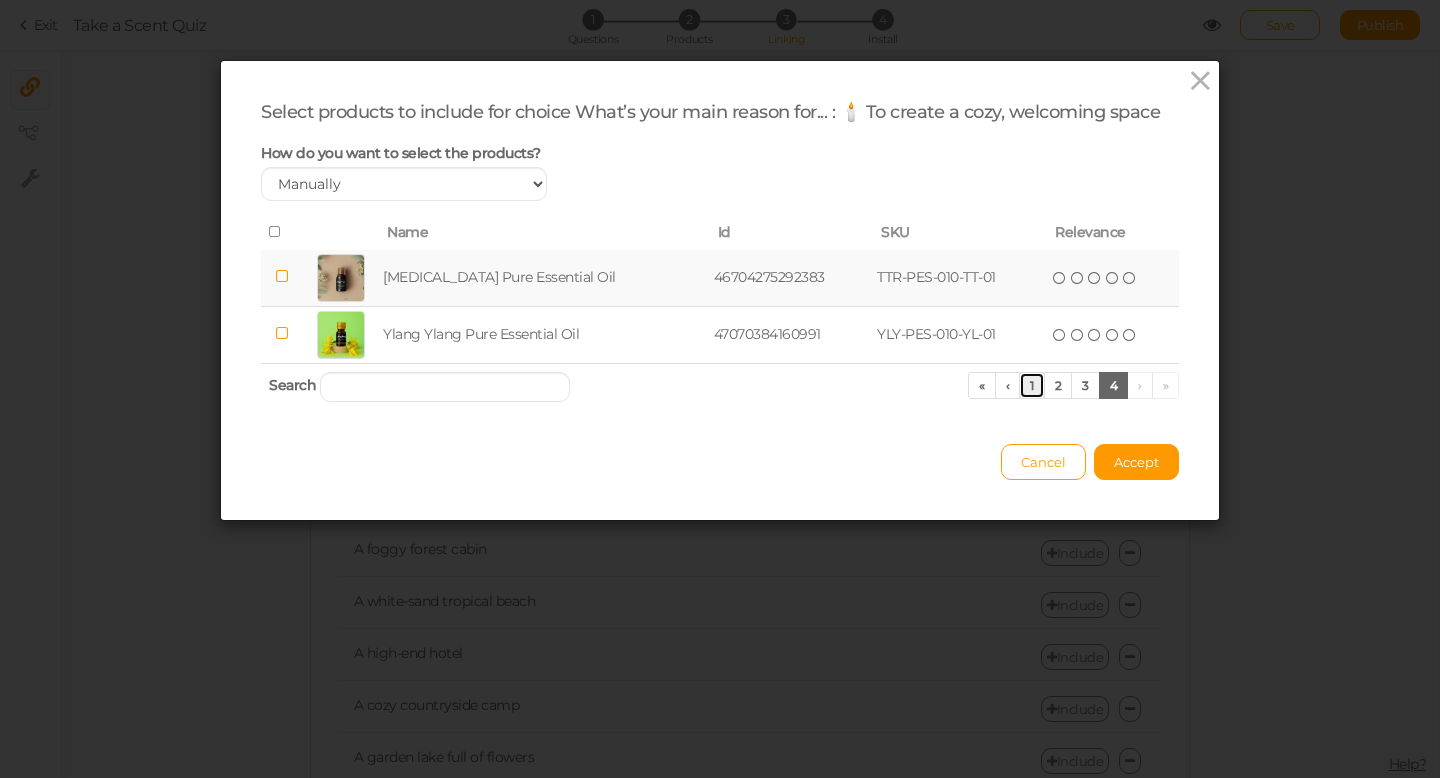 click on "1" at bounding box center [1032, 385] 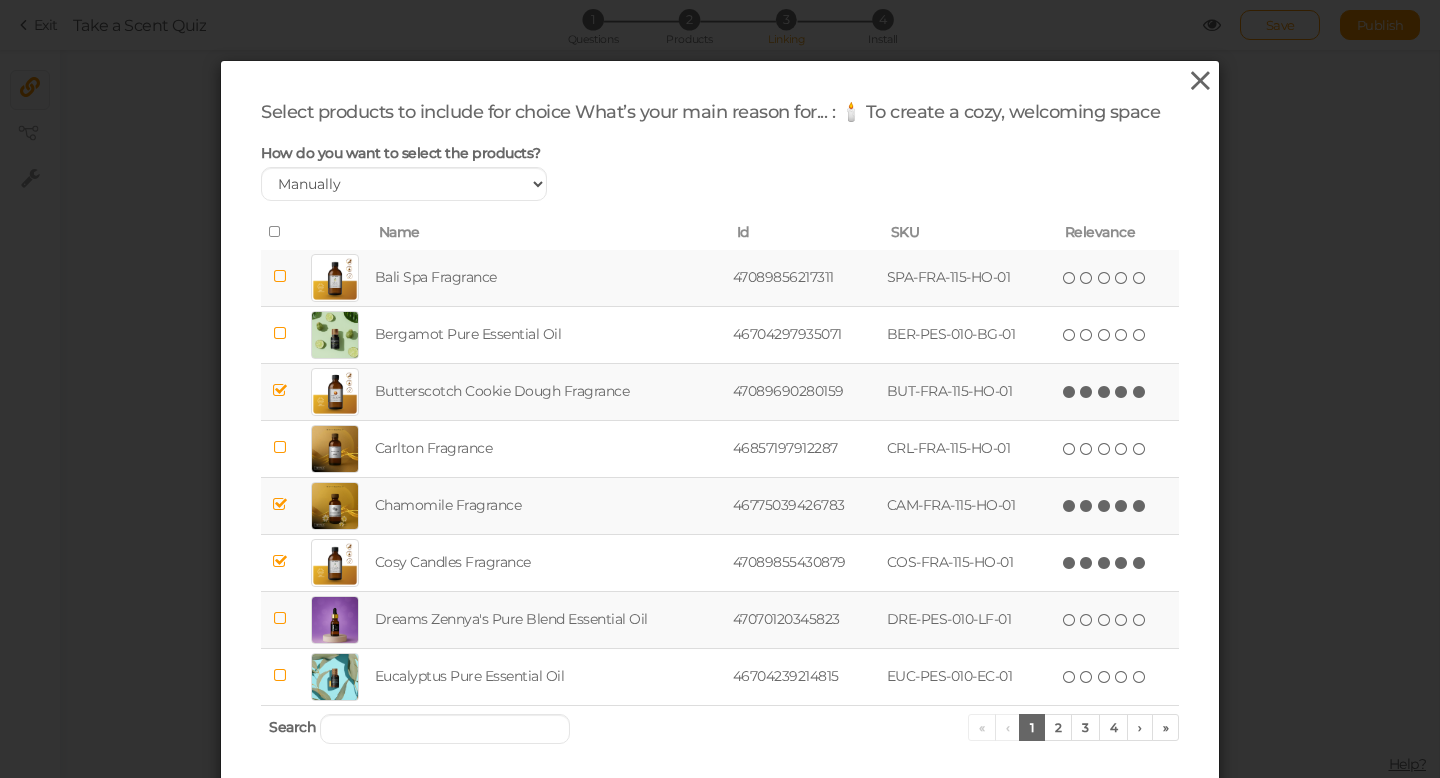 click at bounding box center [1200, 81] 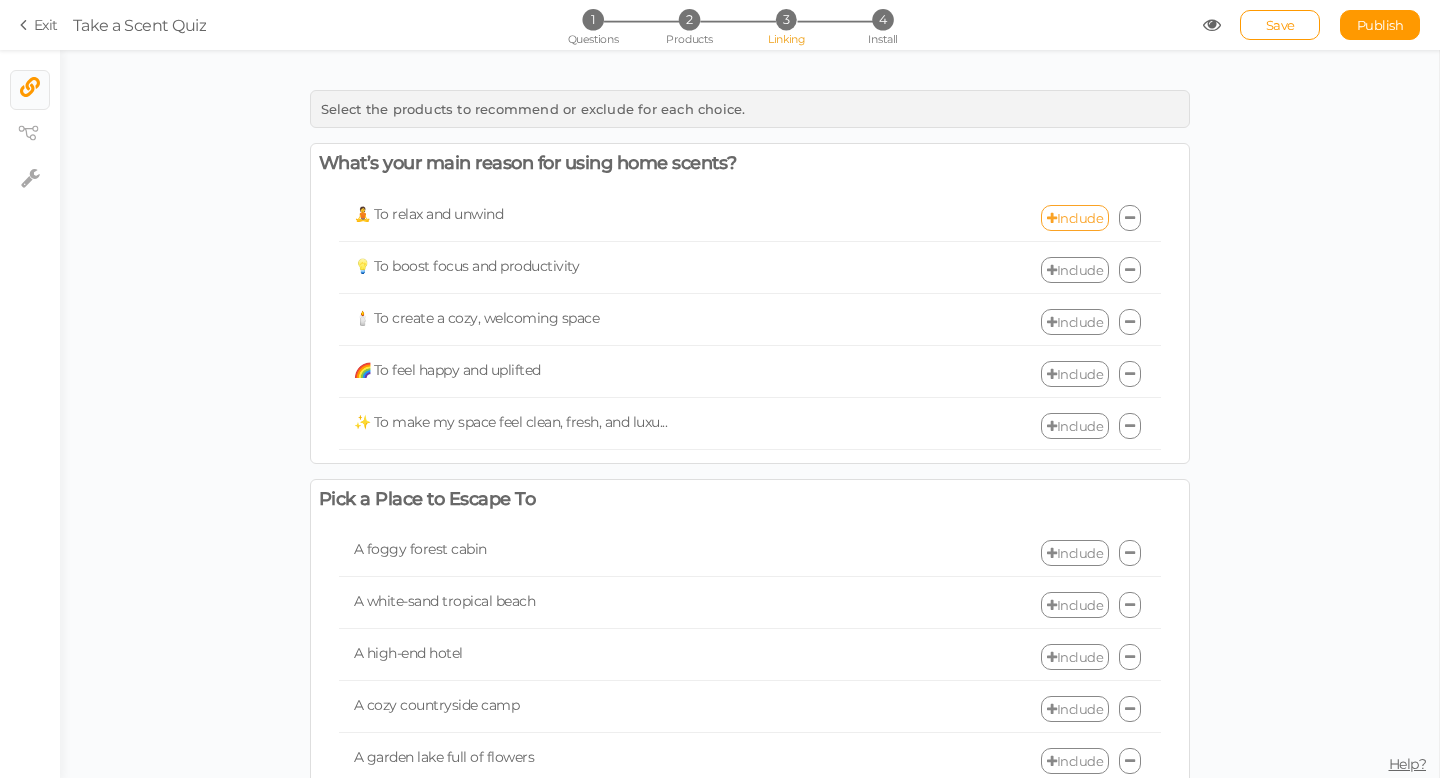 click on "Include" at bounding box center (1075, 218) 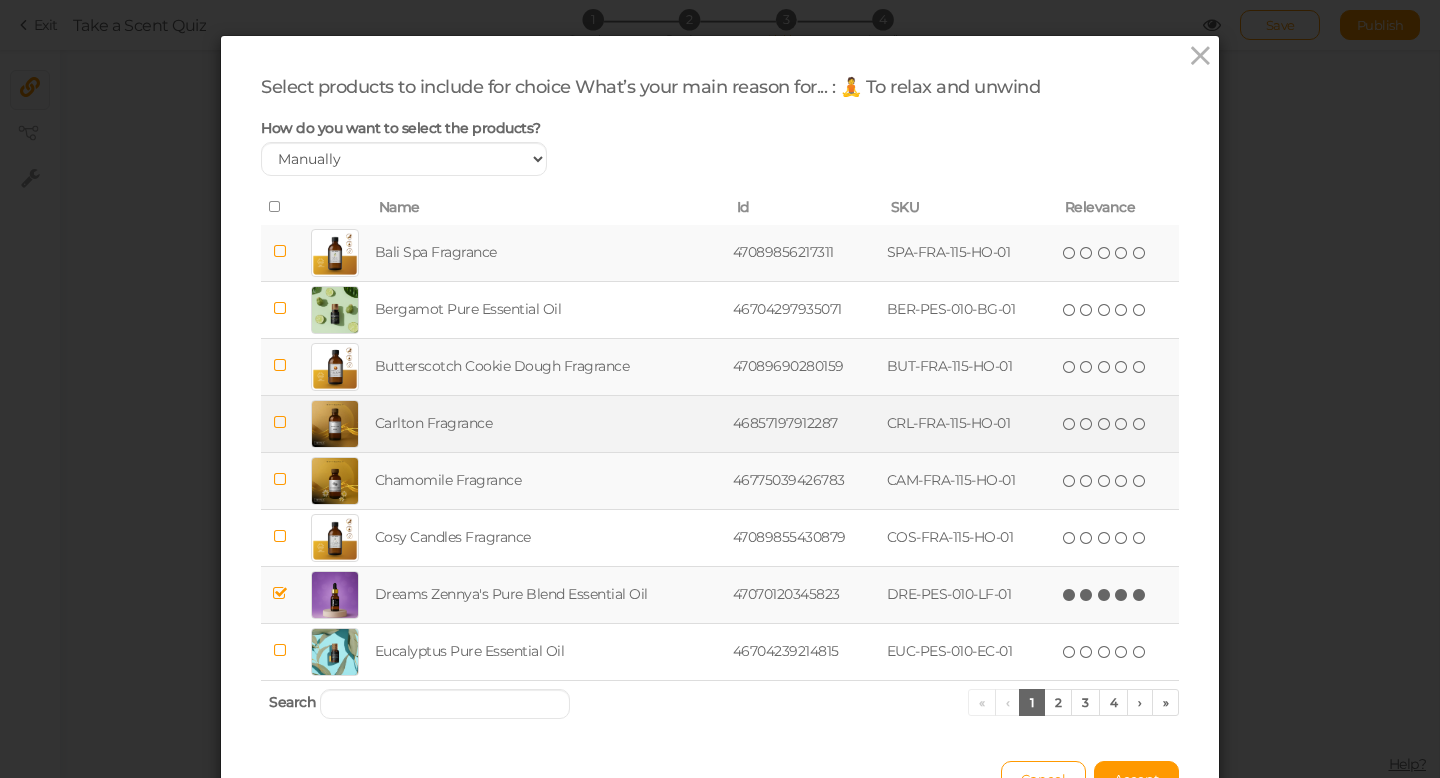 scroll, scrollTop: 0, scrollLeft: 0, axis: both 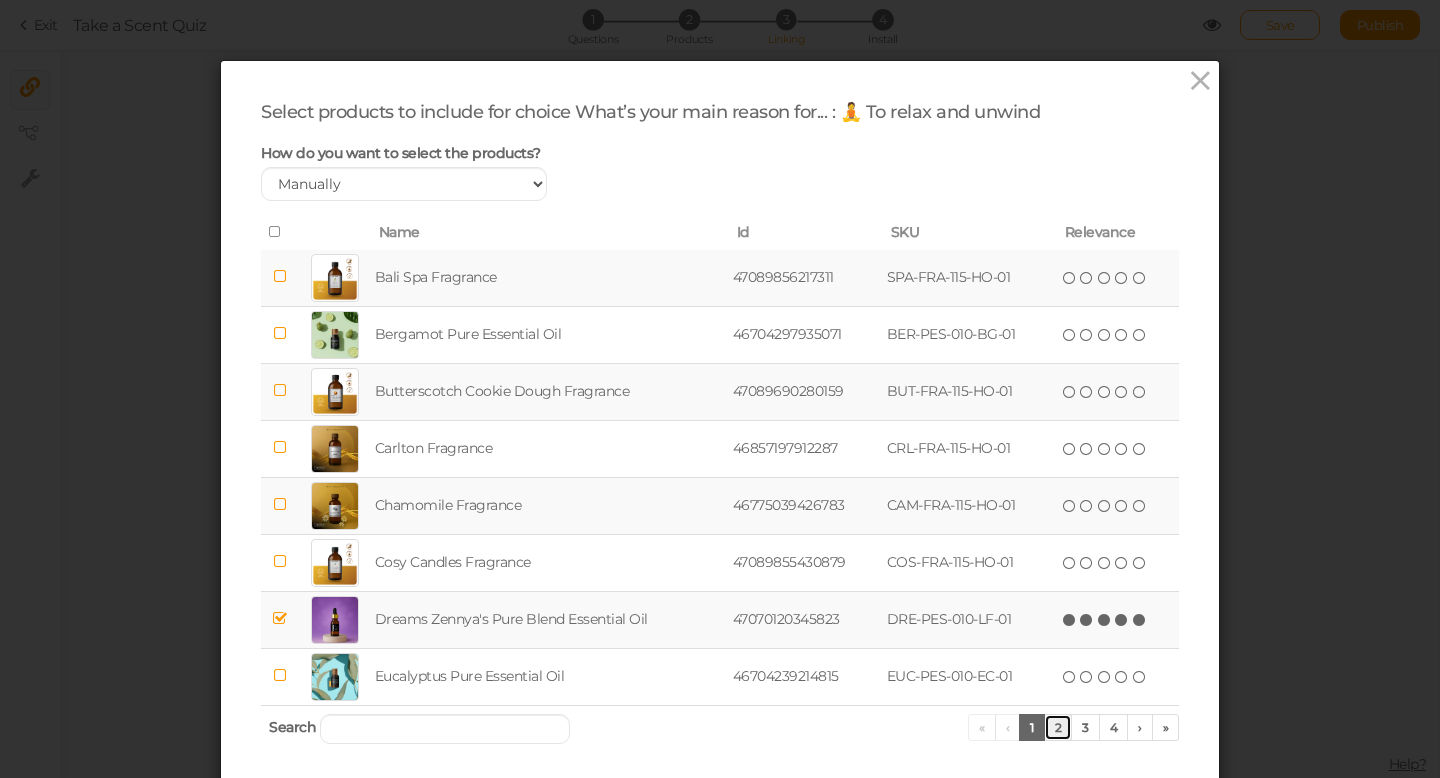 click on "2" at bounding box center [1058, 727] 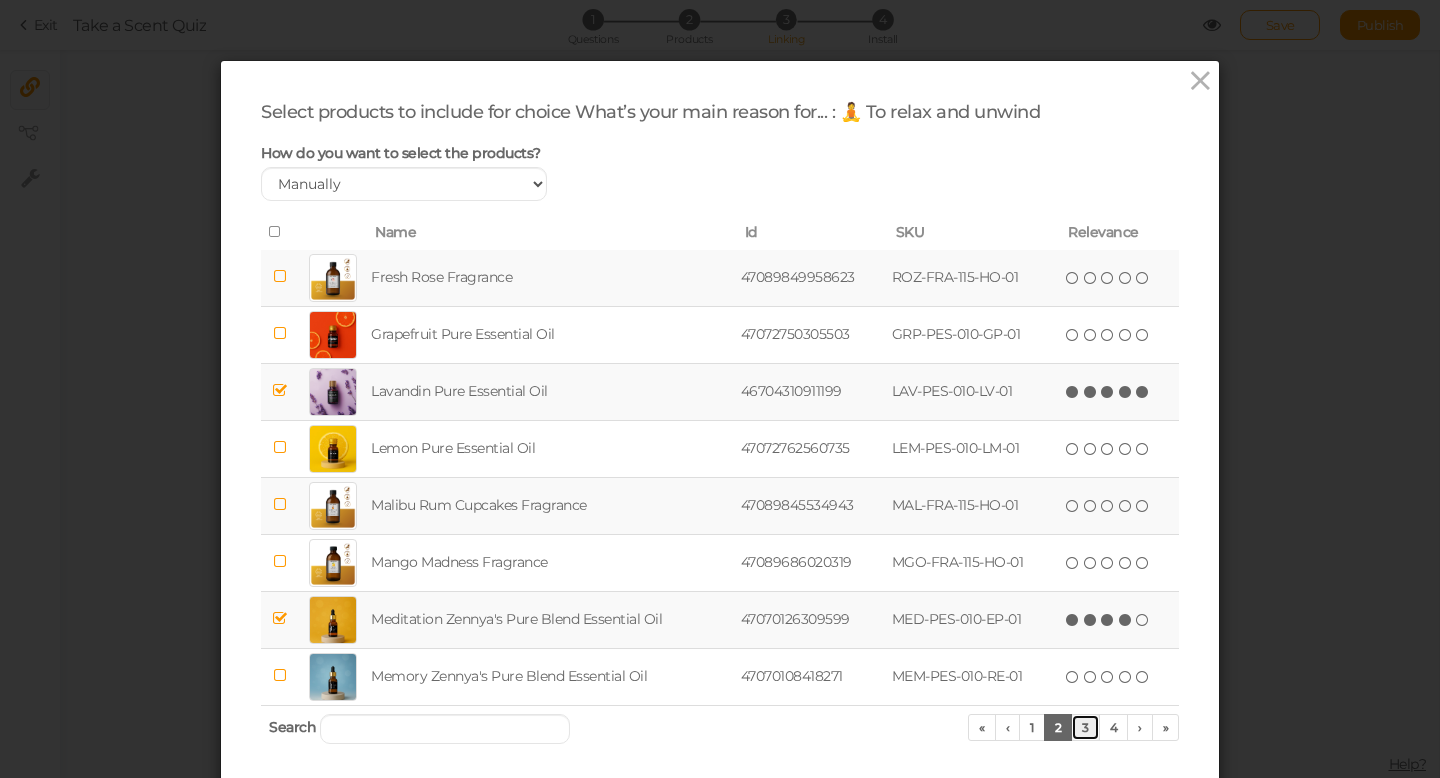 click on "3" at bounding box center [1085, 727] 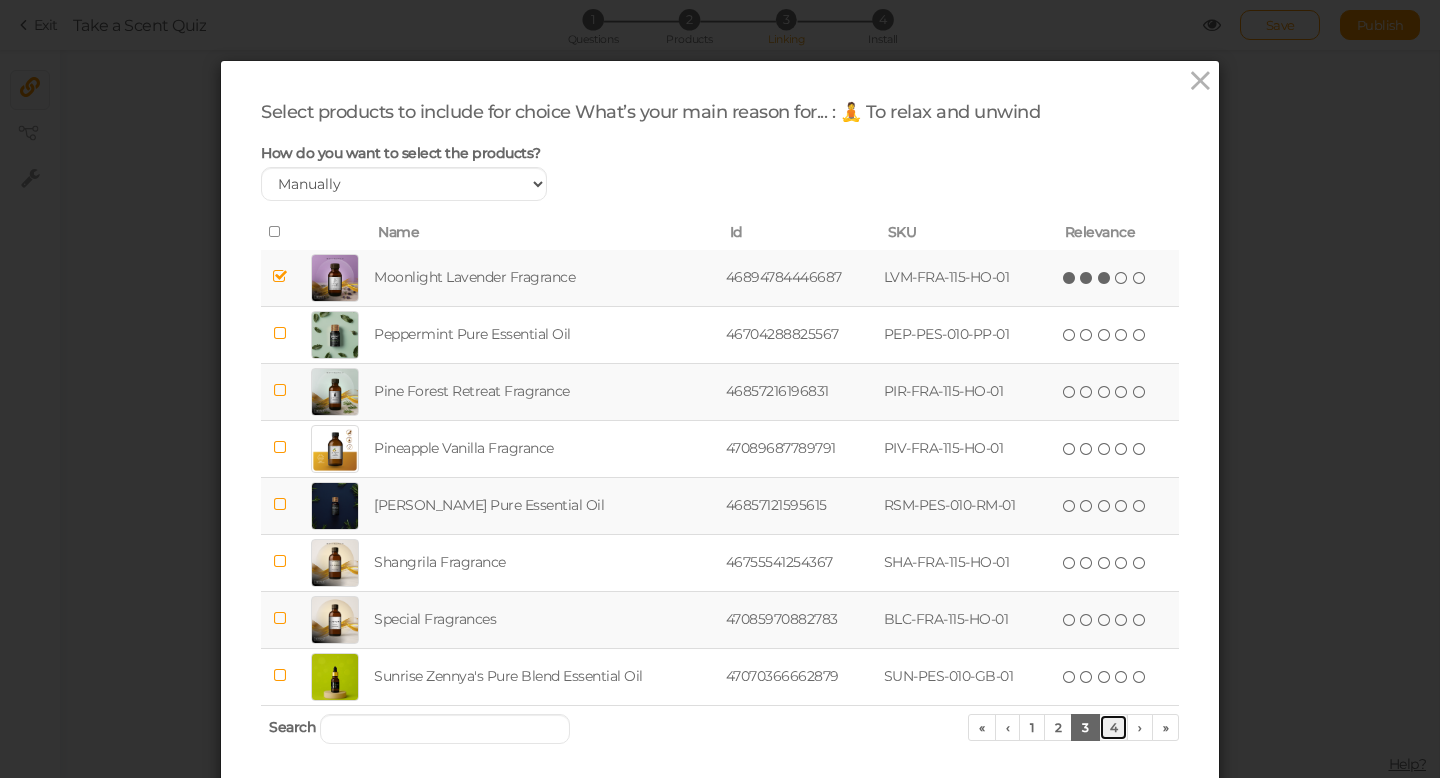 click on "4" at bounding box center [1114, 727] 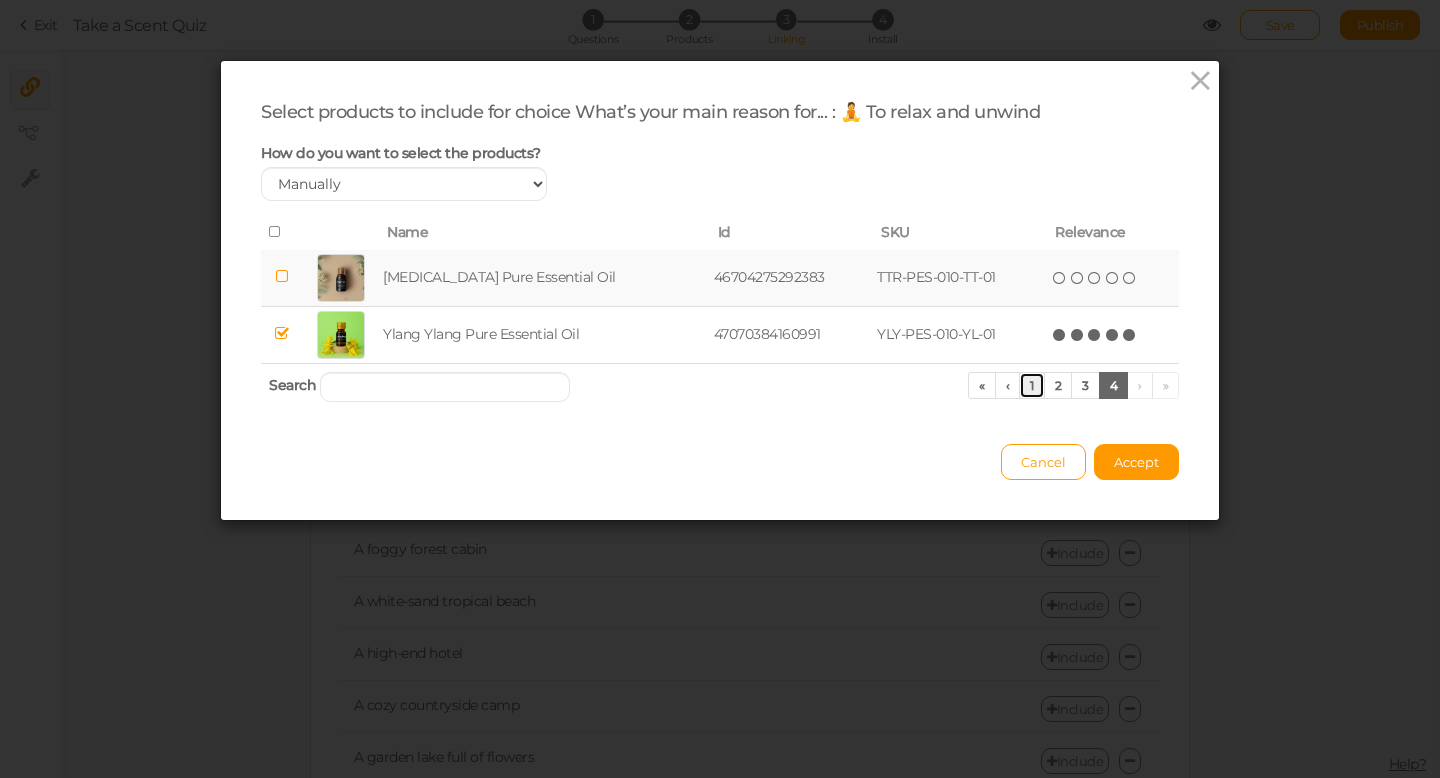 click on "1" at bounding box center (1032, 385) 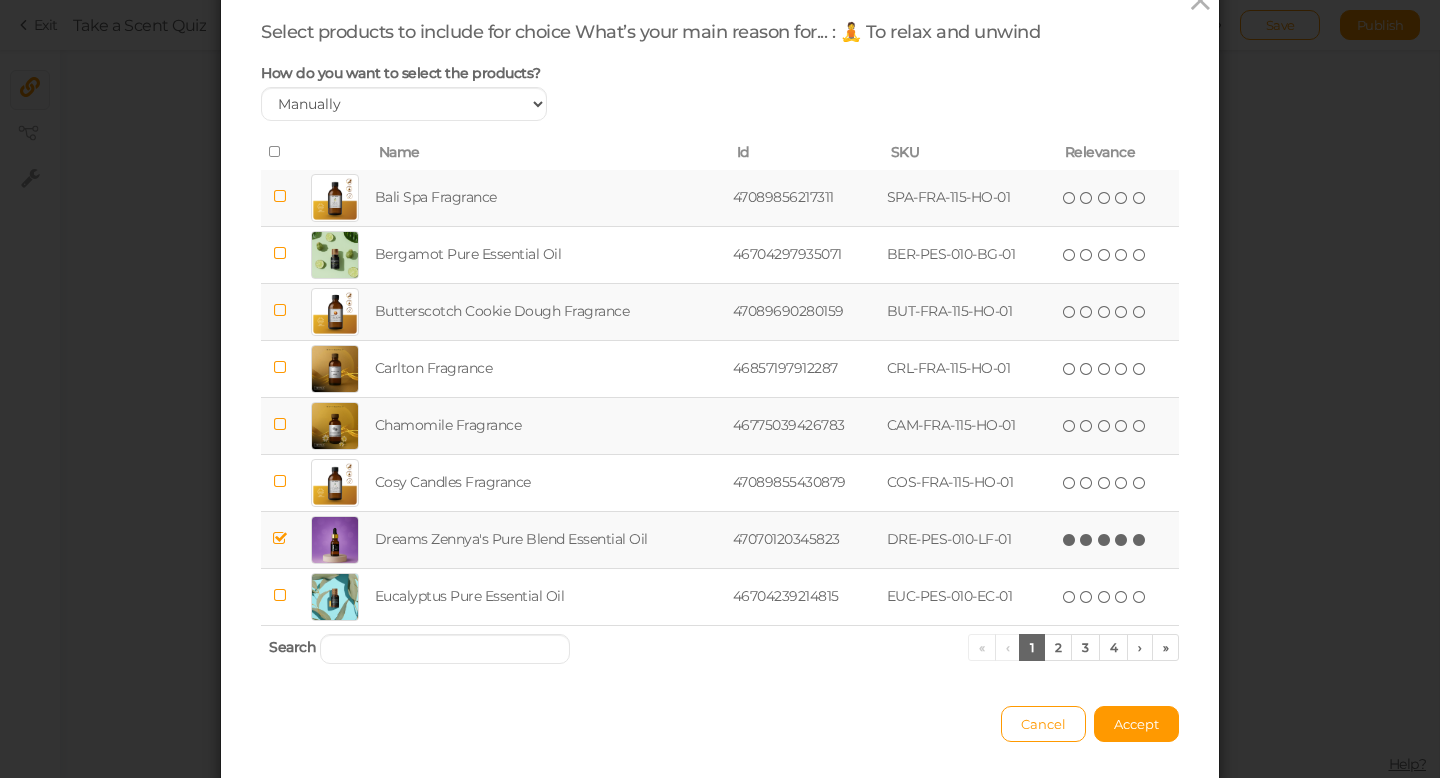 scroll, scrollTop: 0, scrollLeft: 0, axis: both 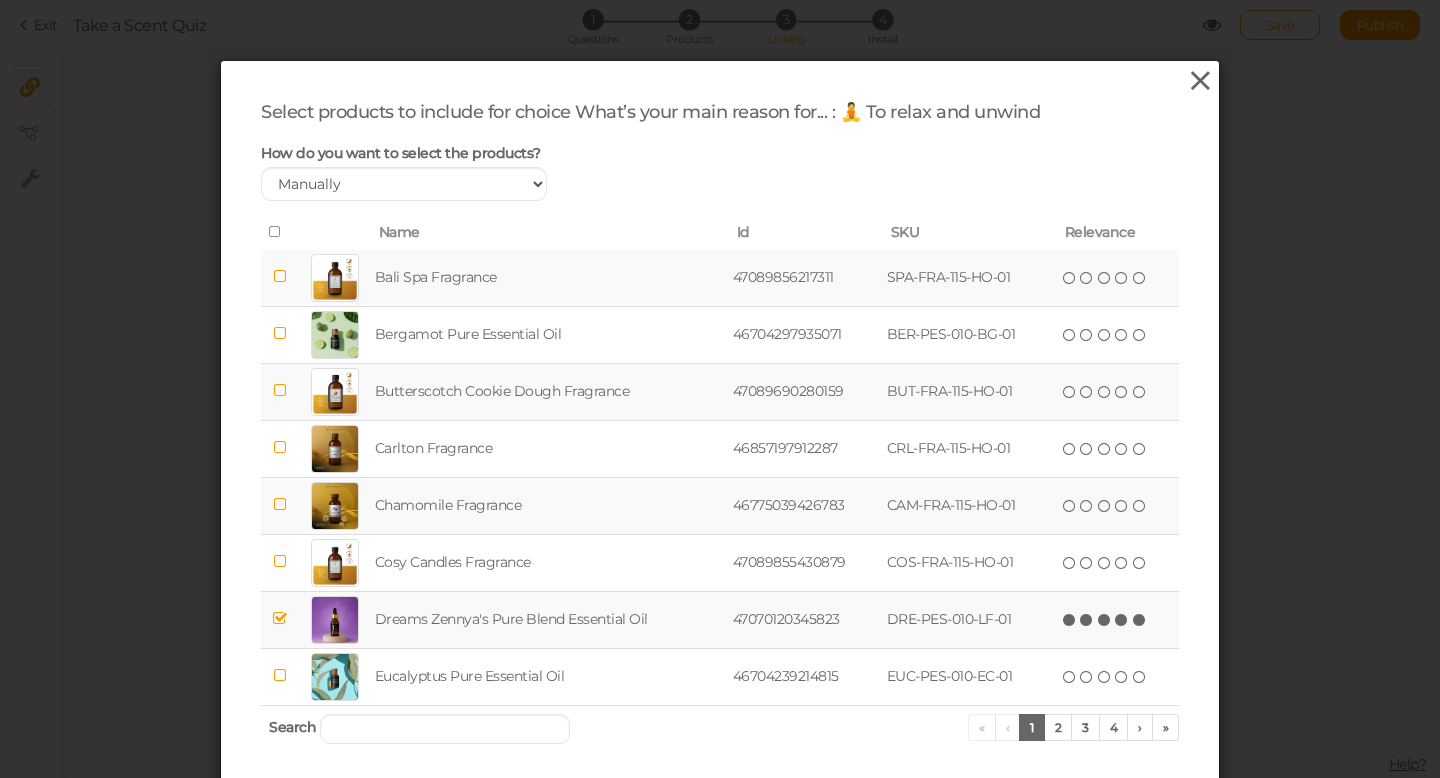 click at bounding box center (1200, 81) 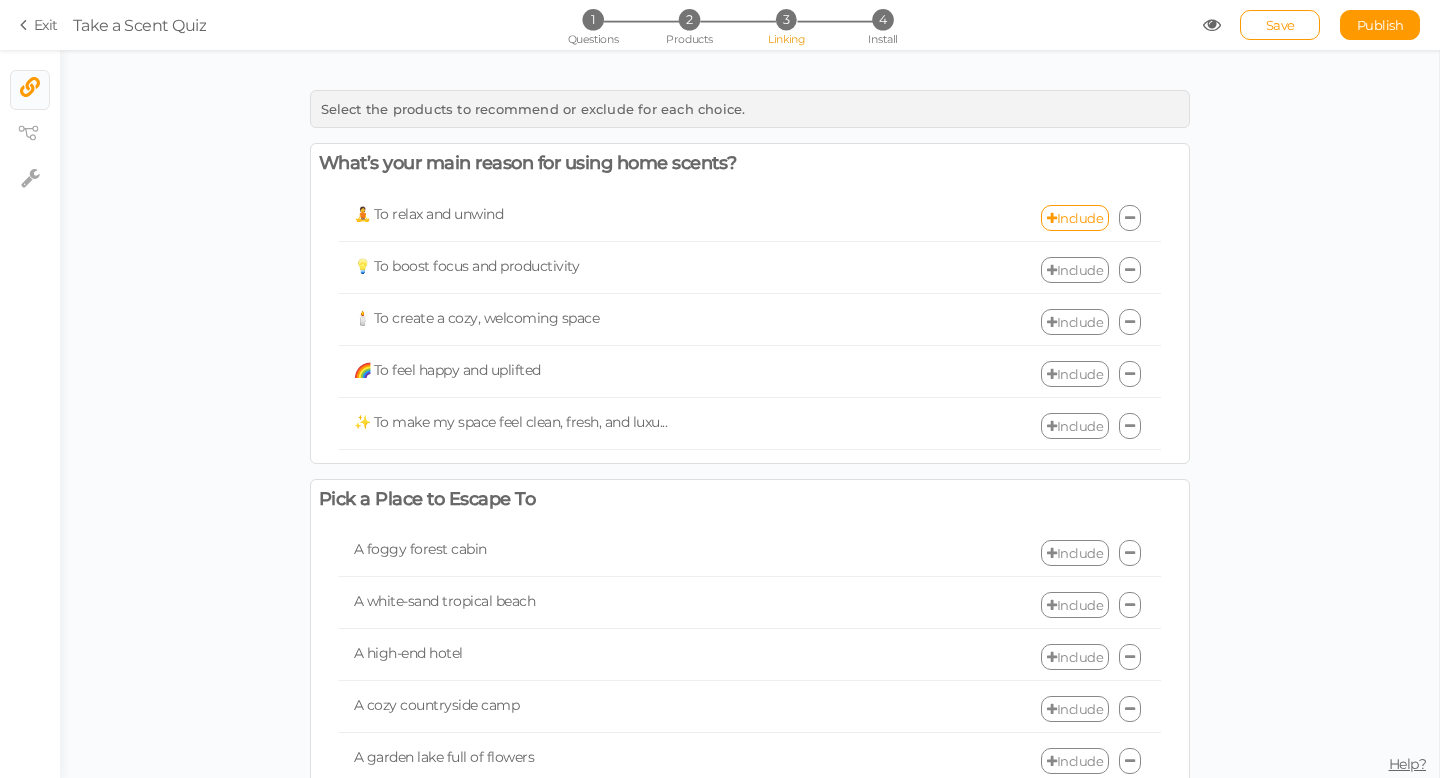 click on "Include" at bounding box center [955, 270] 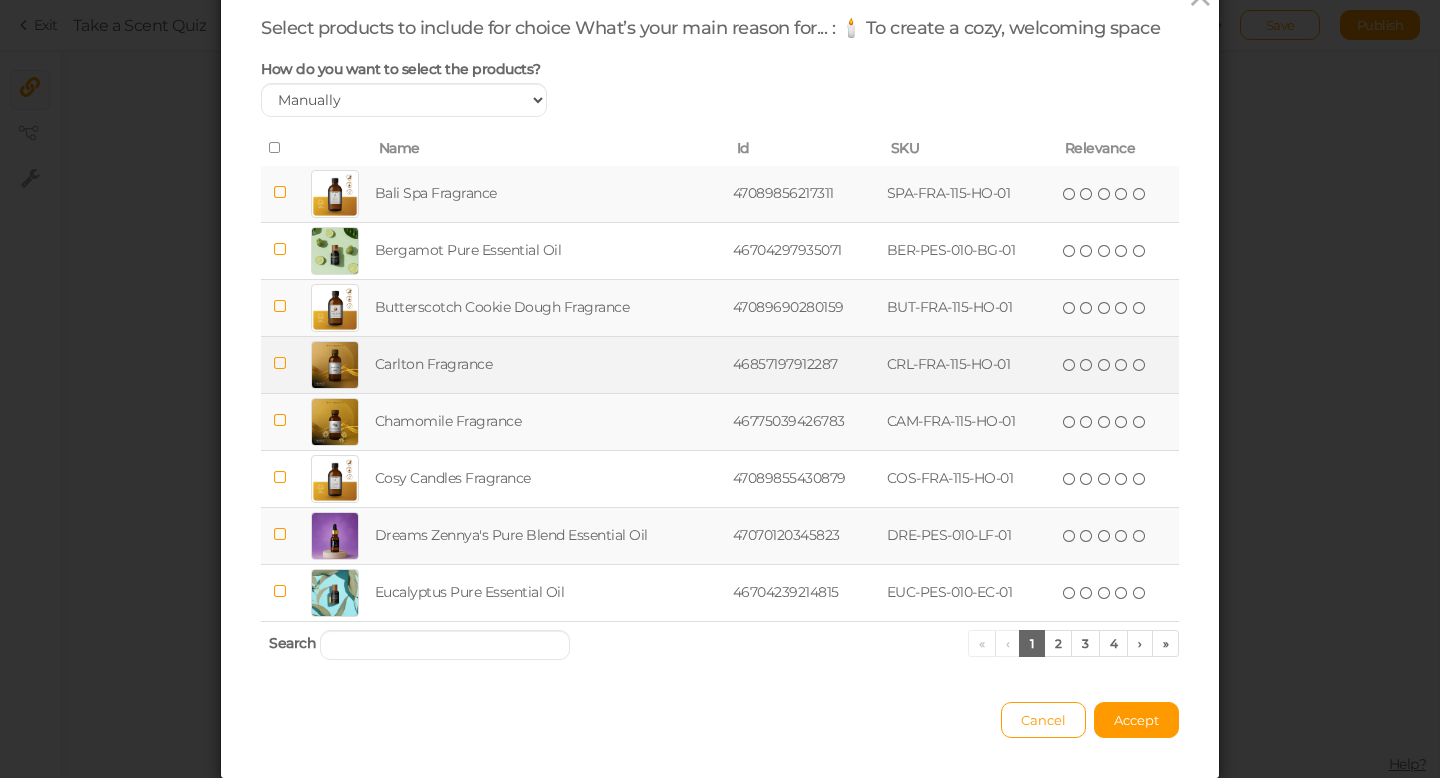 scroll, scrollTop: 79, scrollLeft: 0, axis: vertical 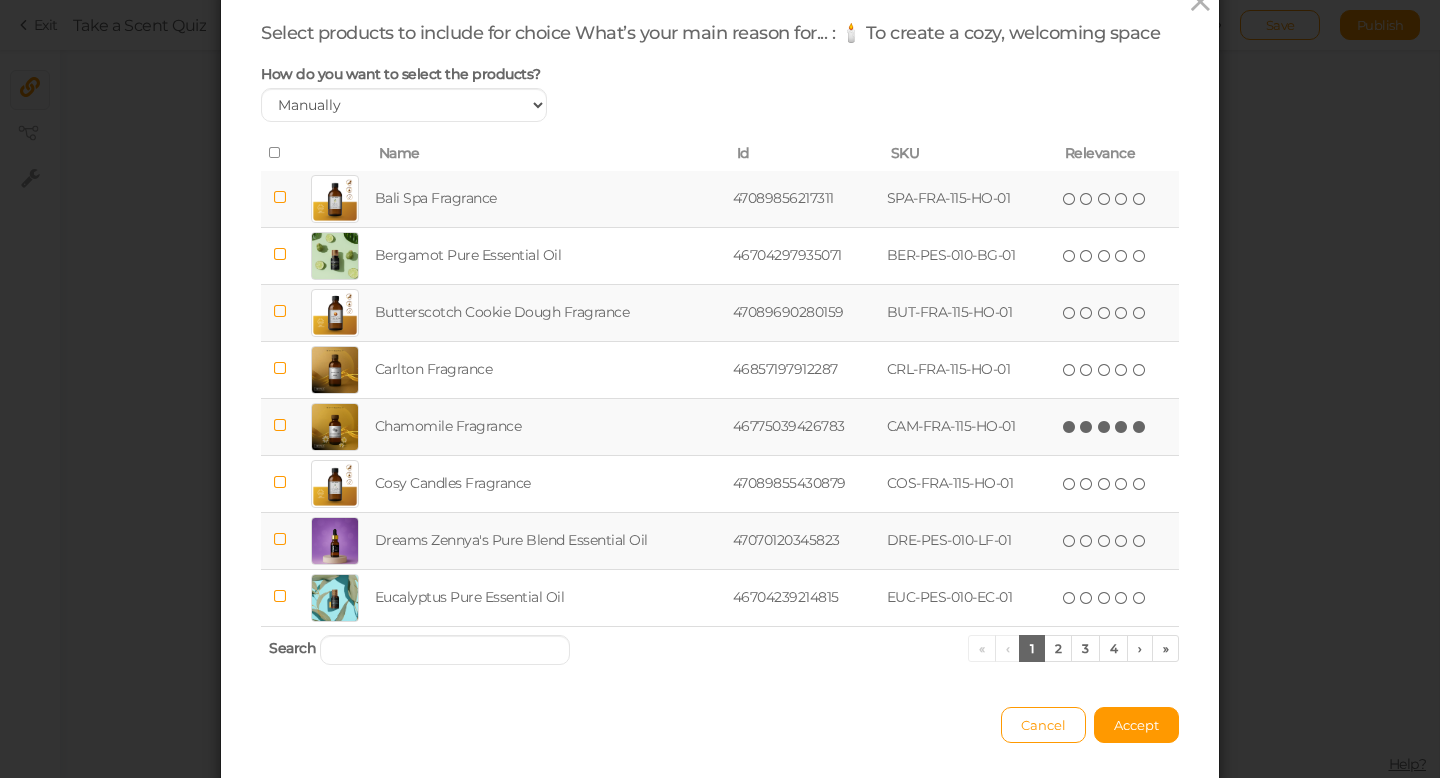 click at bounding box center [1140, 427] 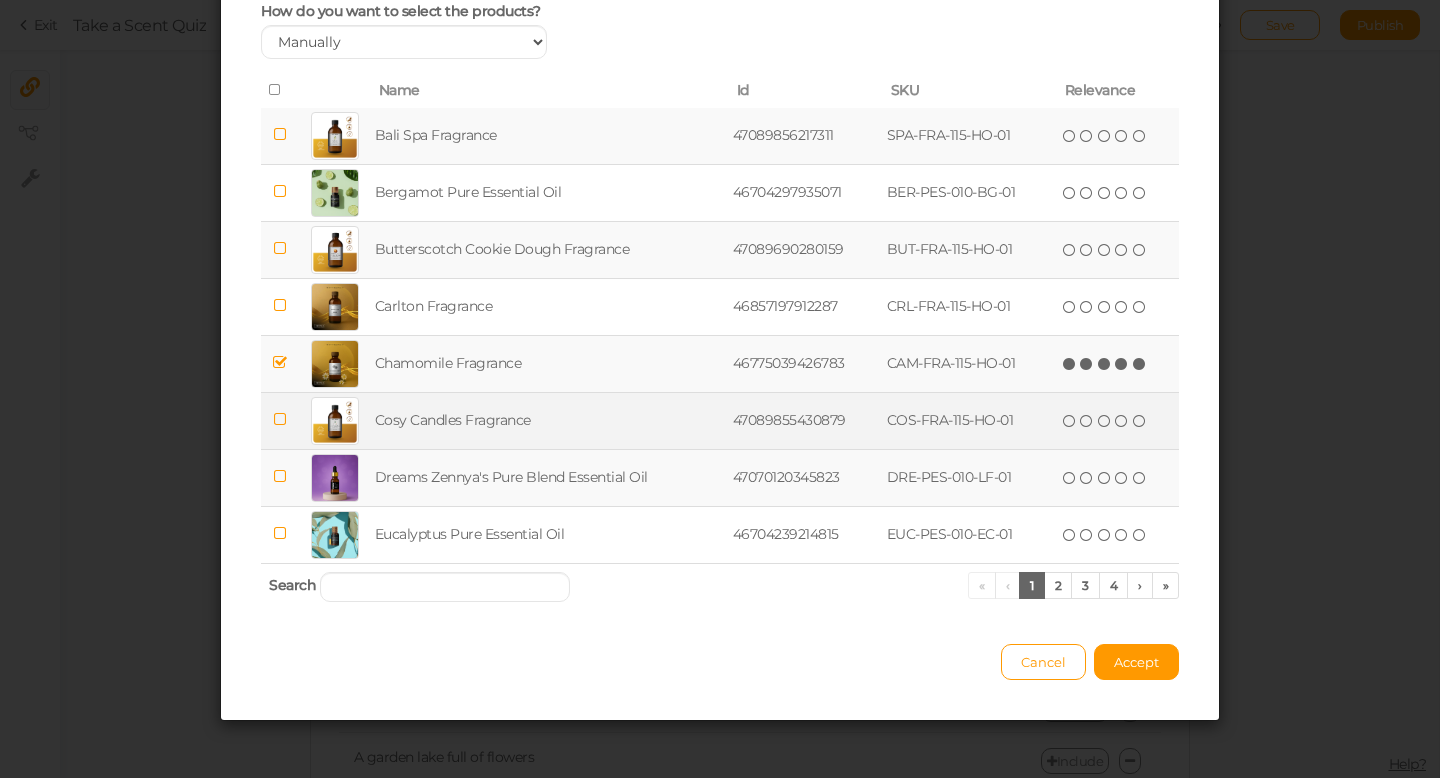 scroll, scrollTop: 141, scrollLeft: 0, axis: vertical 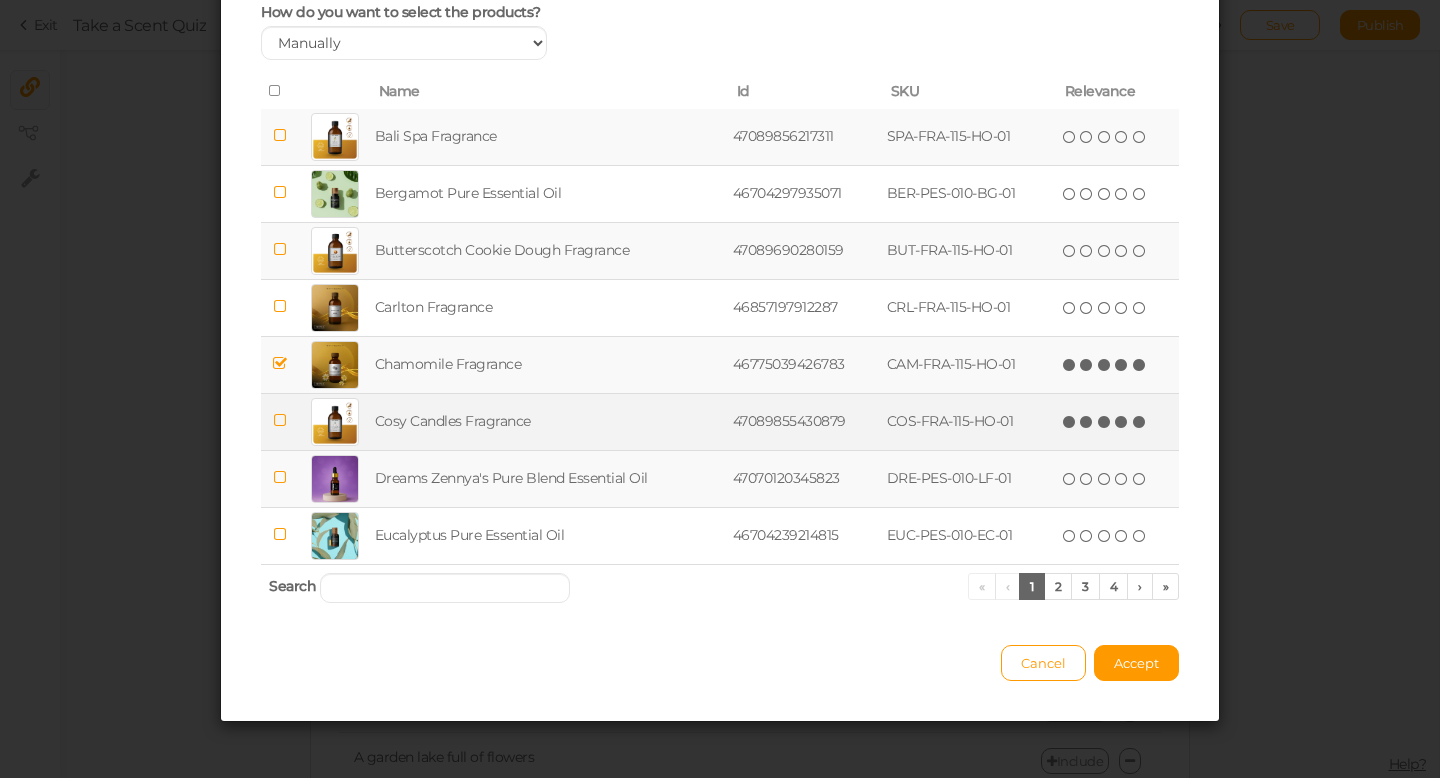 click at bounding box center (1140, 422) 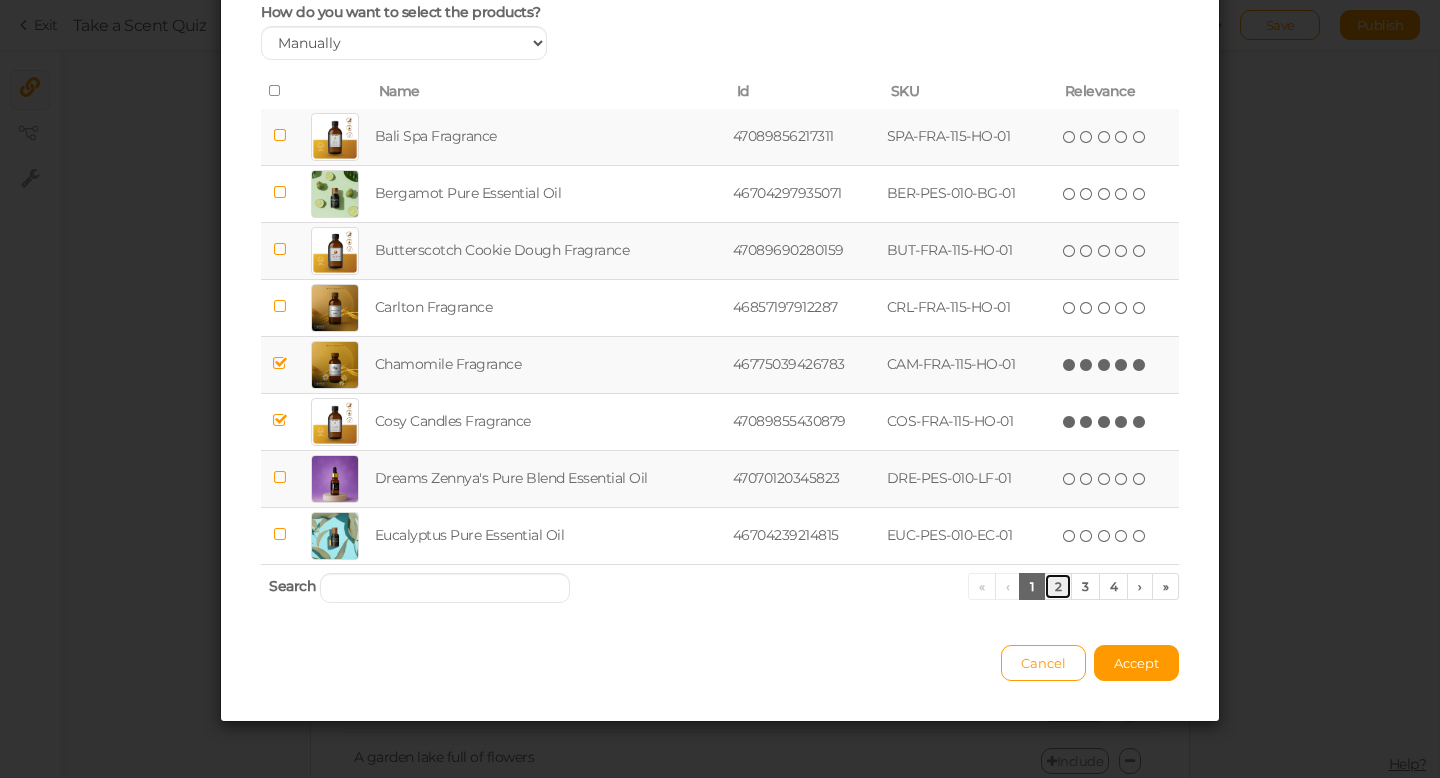 click on "2" at bounding box center (1058, 586) 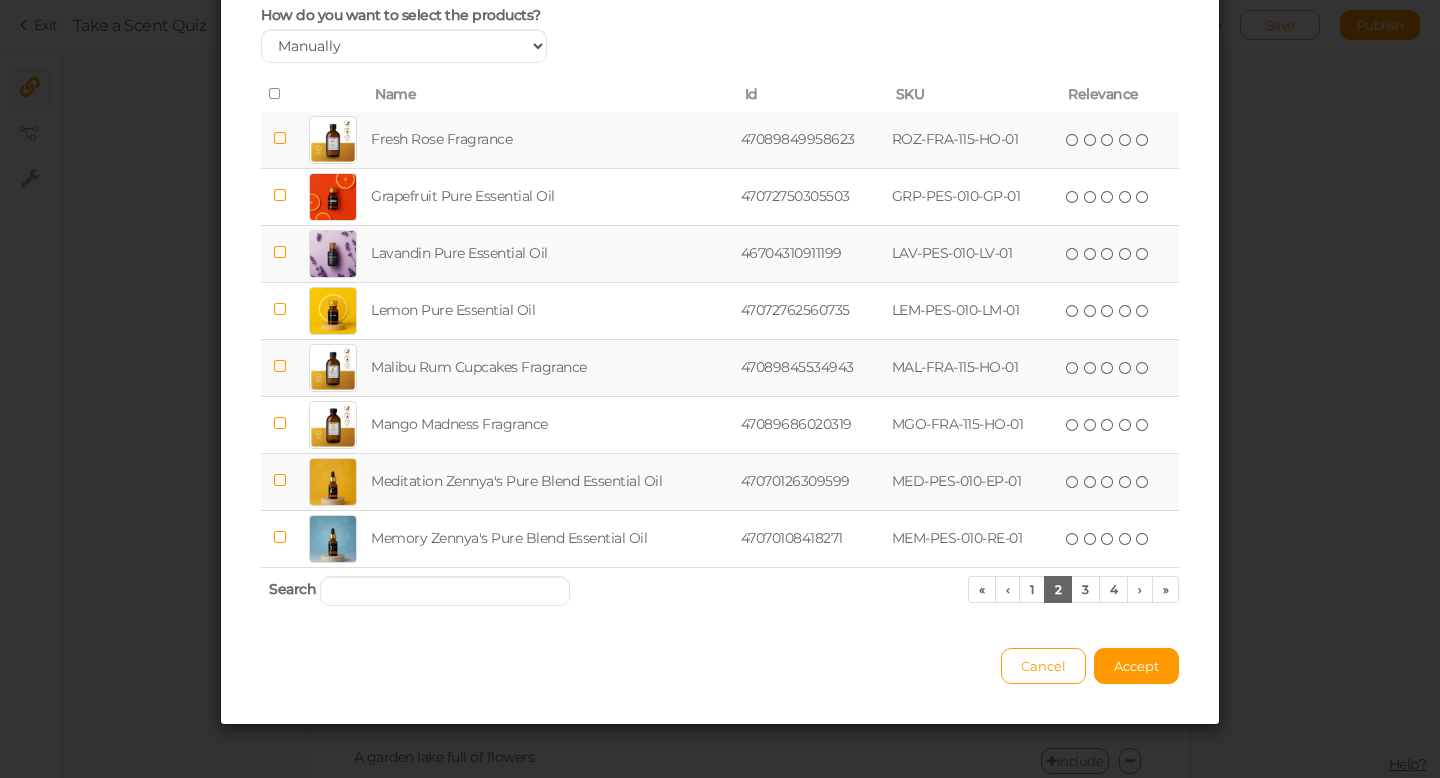 scroll, scrollTop: 144, scrollLeft: 0, axis: vertical 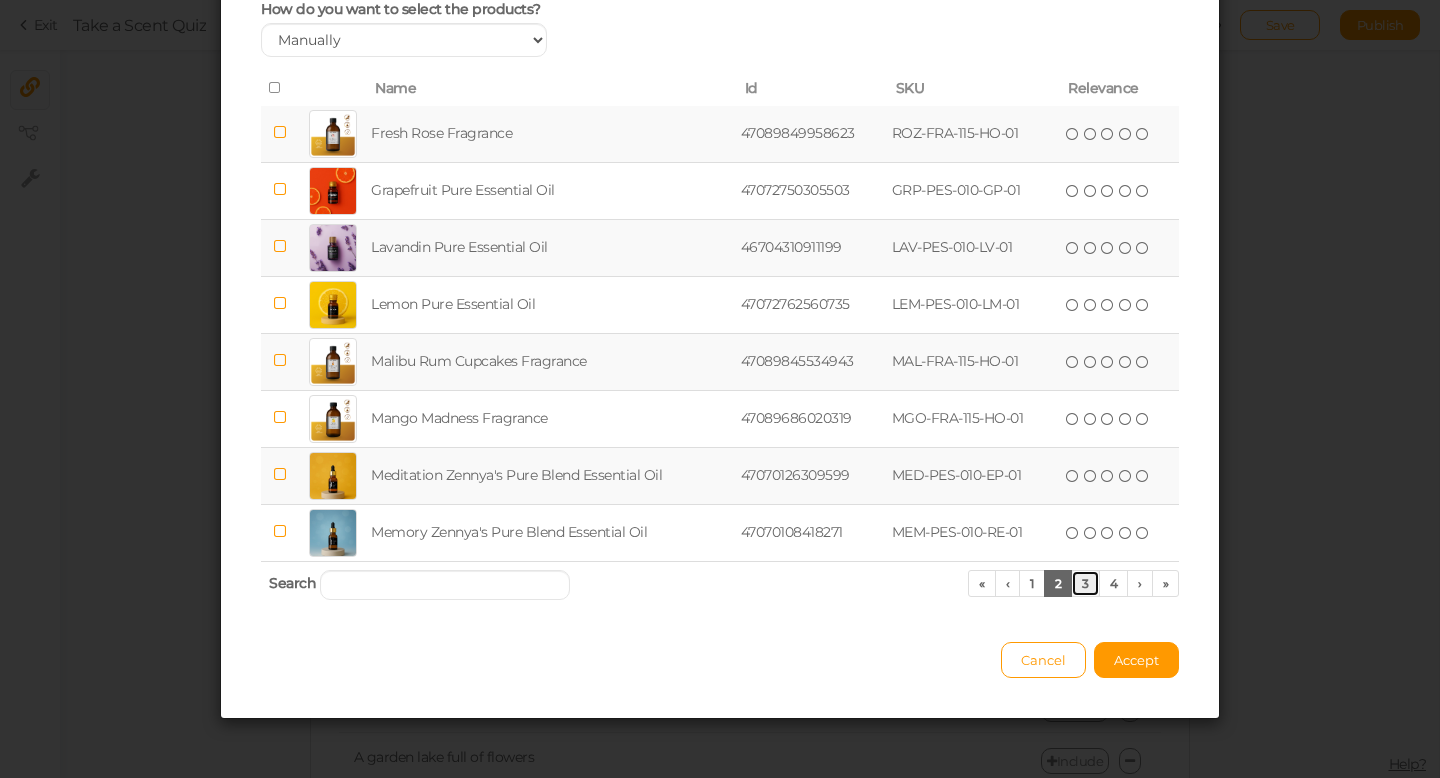 click on "3" at bounding box center (1085, 583) 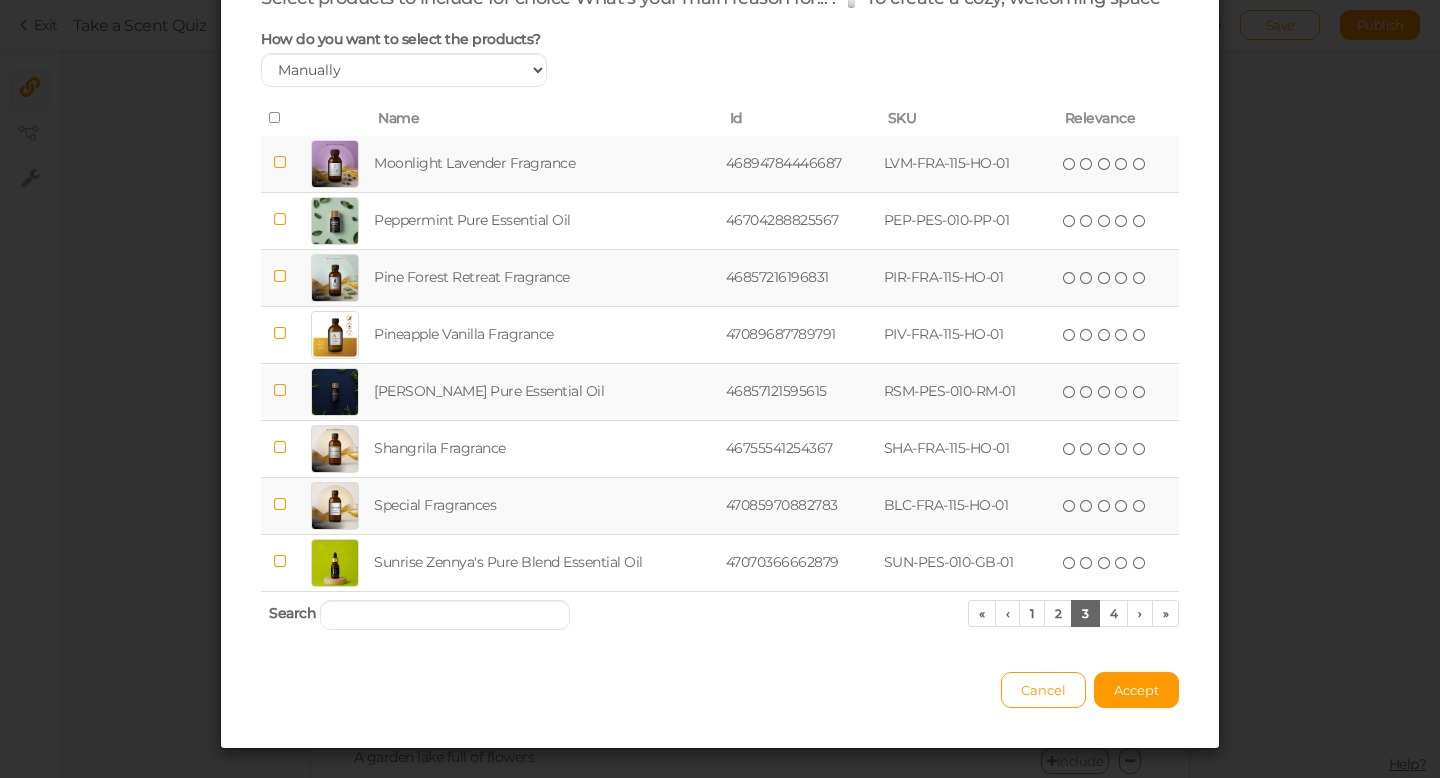 scroll, scrollTop: 144, scrollLeft: 0, axis: vertical 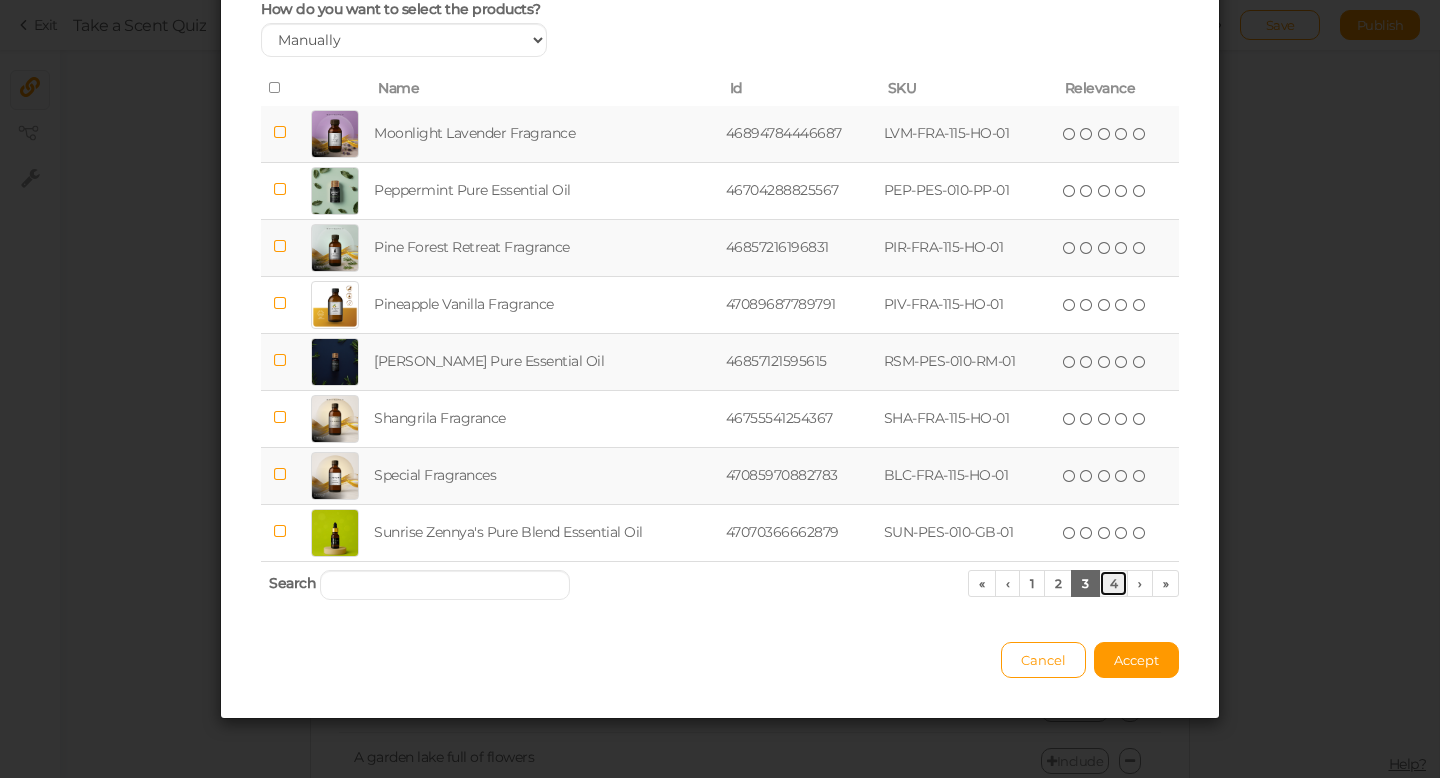 click on "4" at bounding box center [1114, 583] 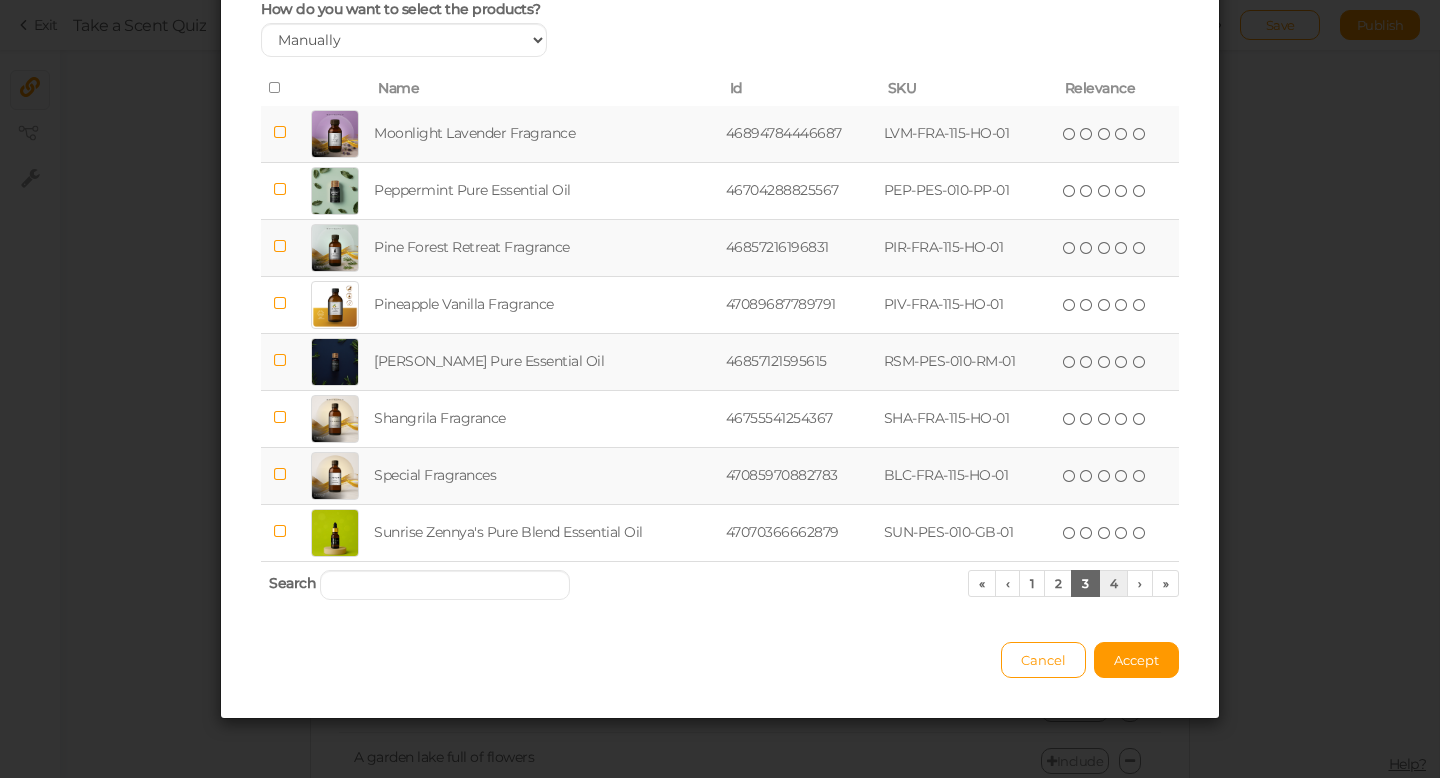 scroll, scrollTop: 0, scrollLeft: 0, axis: both 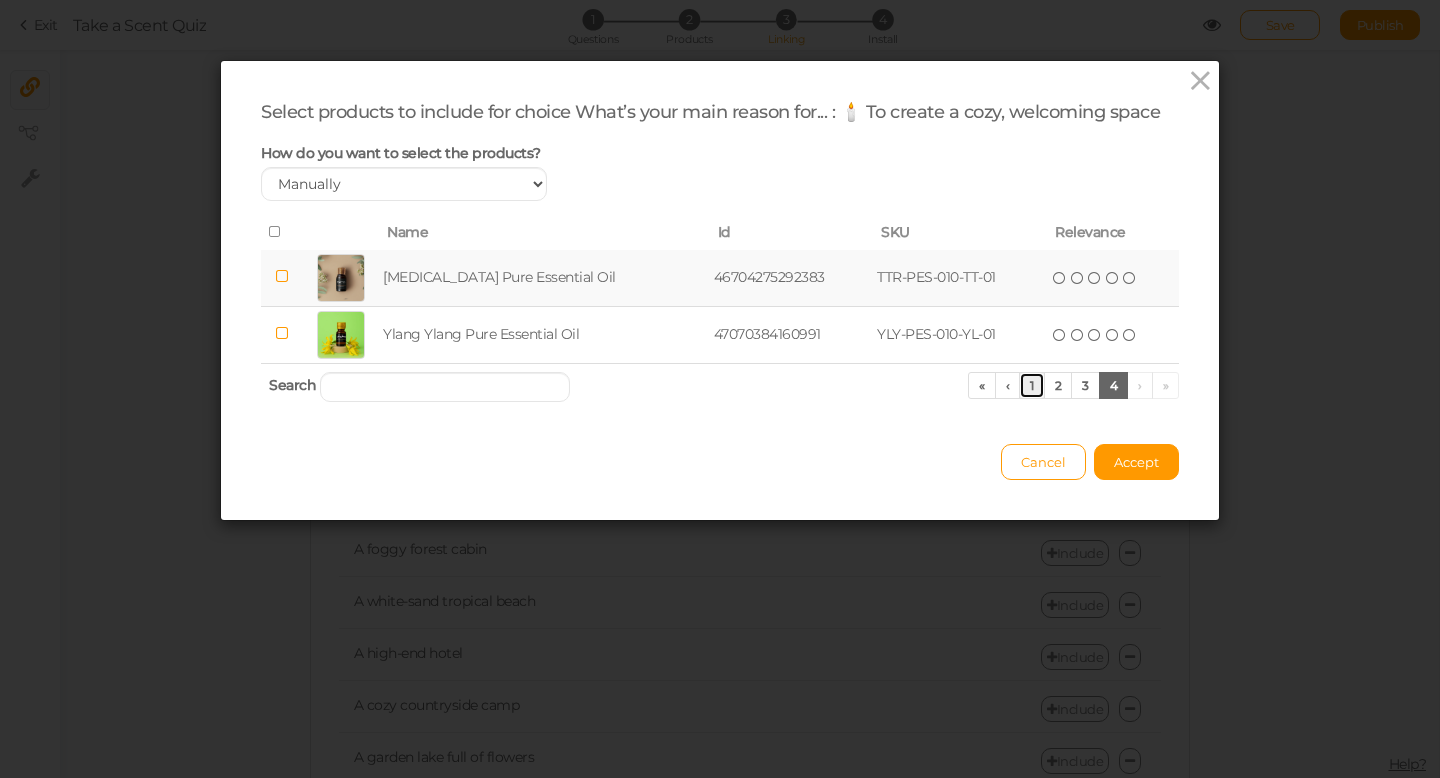 click on "1" at bounding box center (1032, 385) 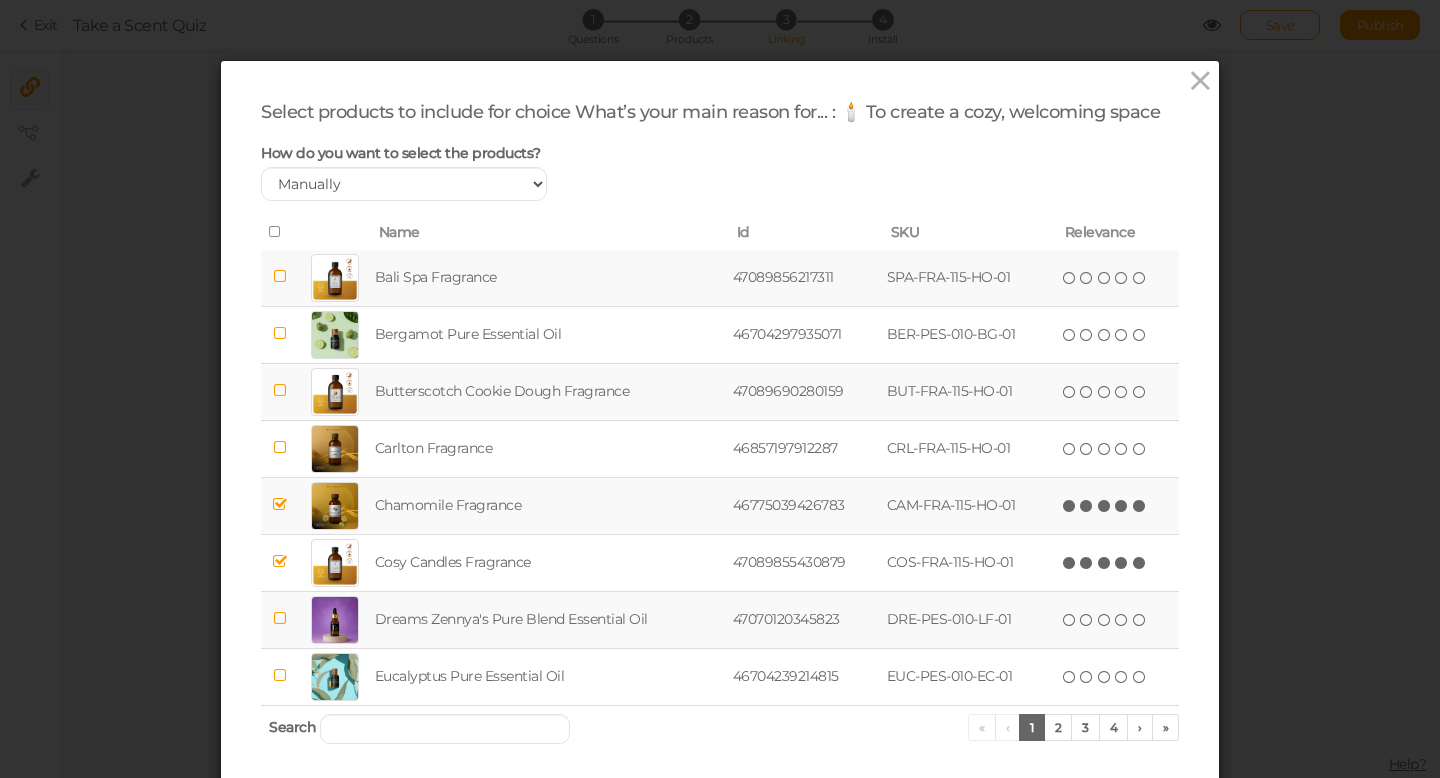 click at bounding box center [280, 390] 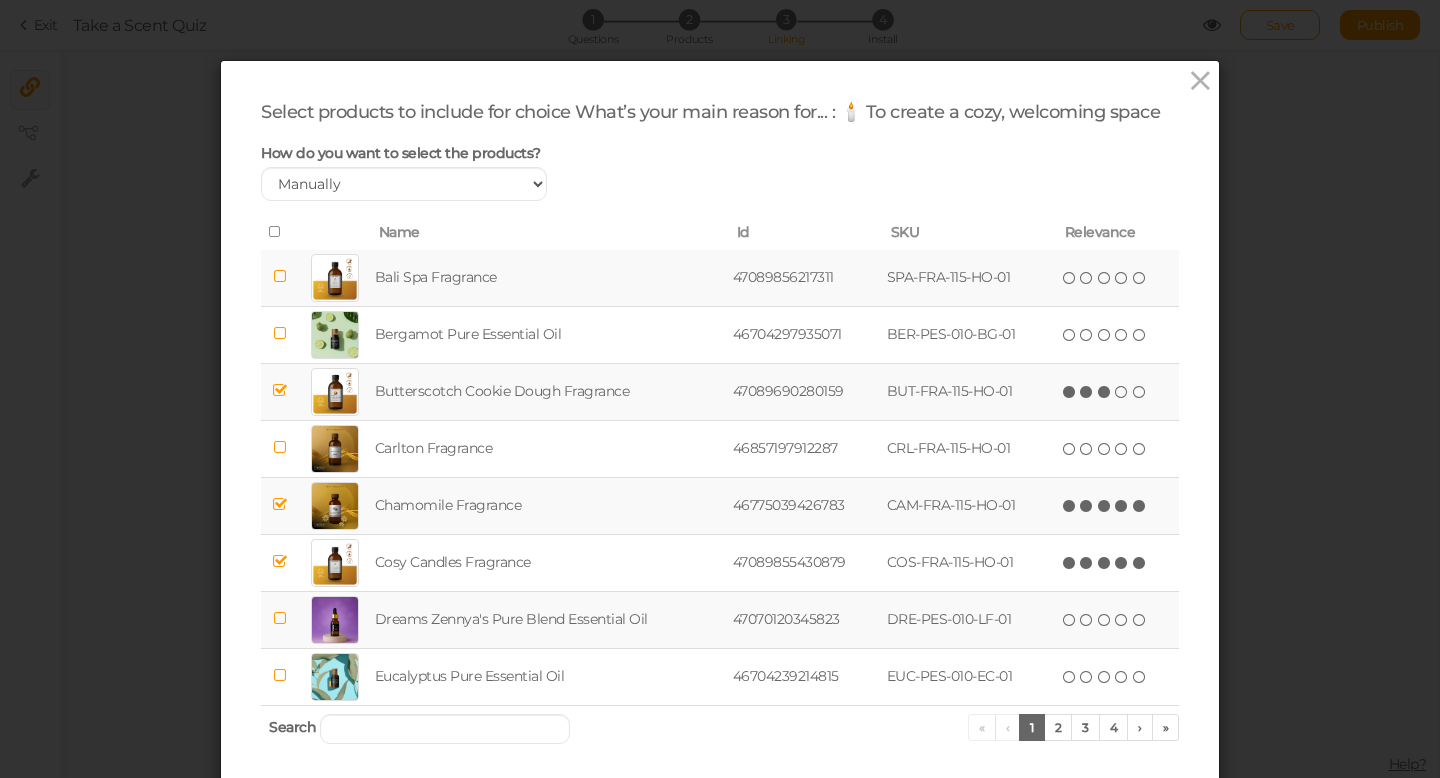 click at bounding box center [1105, 392] 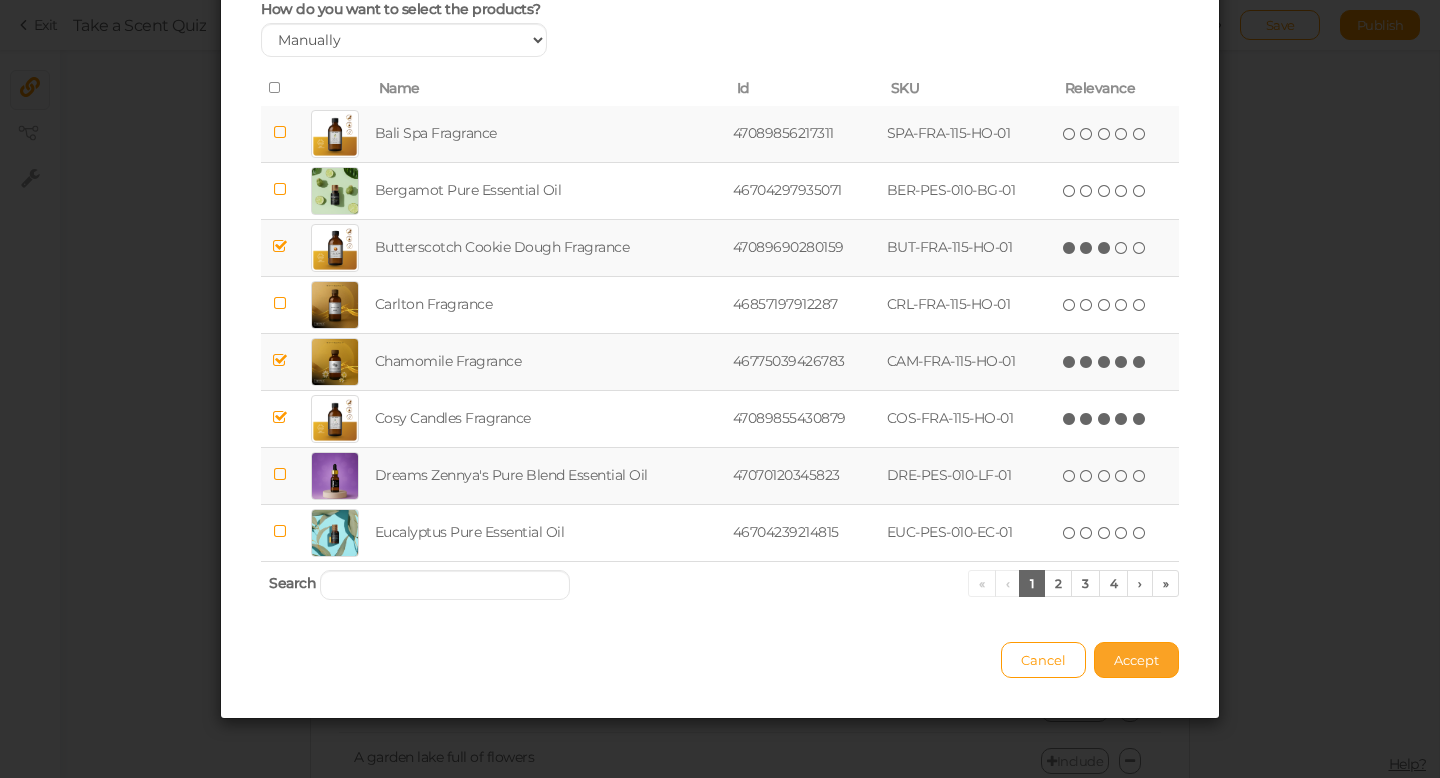 click on "Accept" at bounding box center [1136, 660] 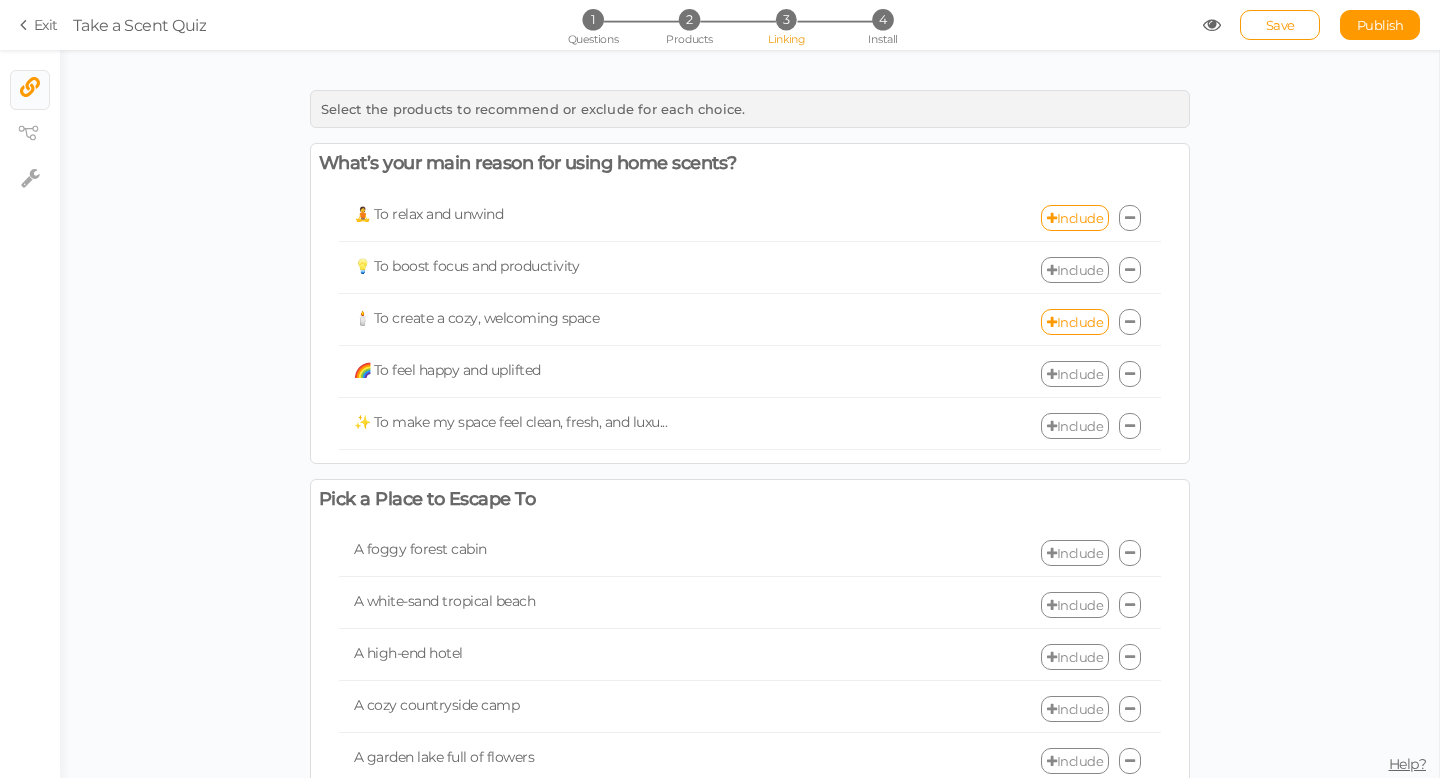 click on "Include" at bounding box center [1075, 426] 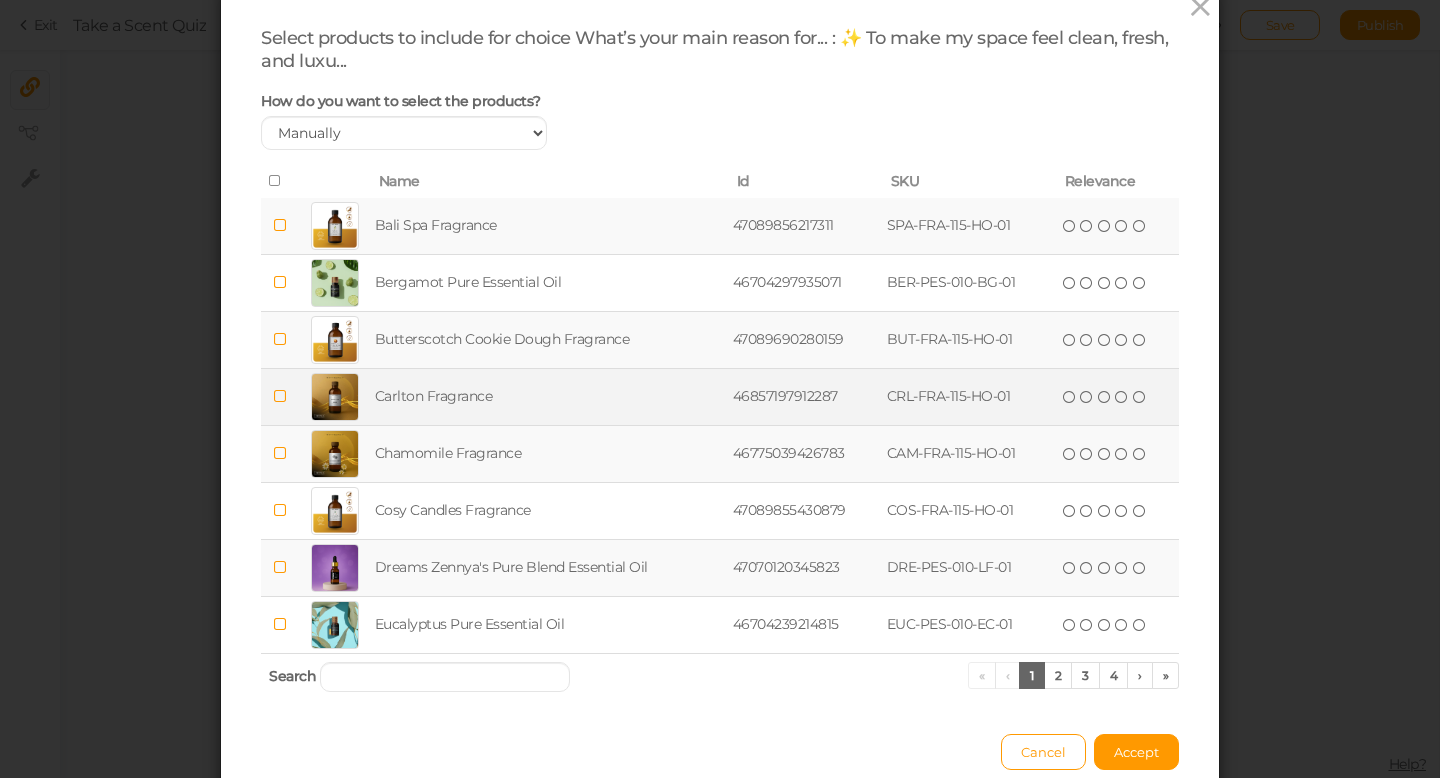 scroll, scrollTop: 77, scrollLeft: 0, axis: vertical 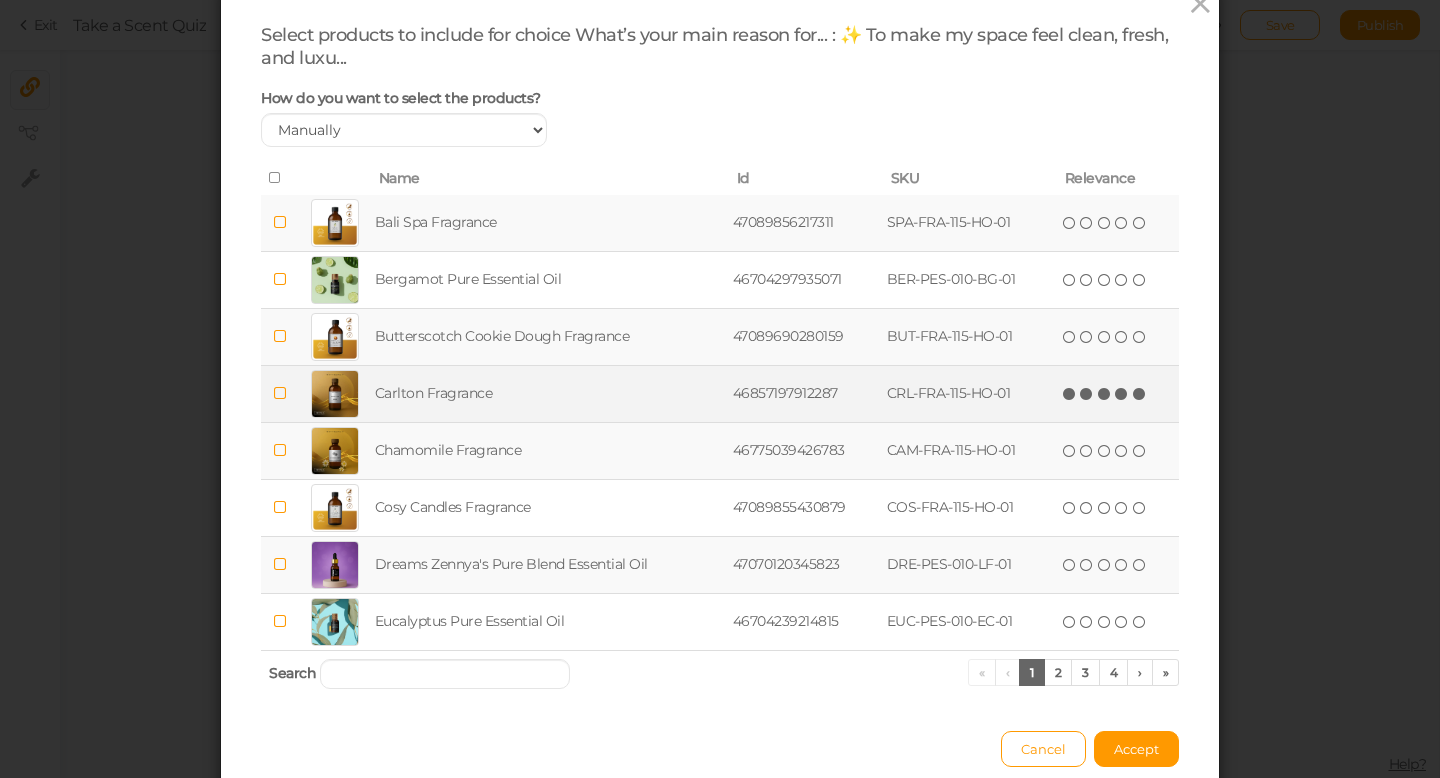 click at bounding box center (1140, 394) 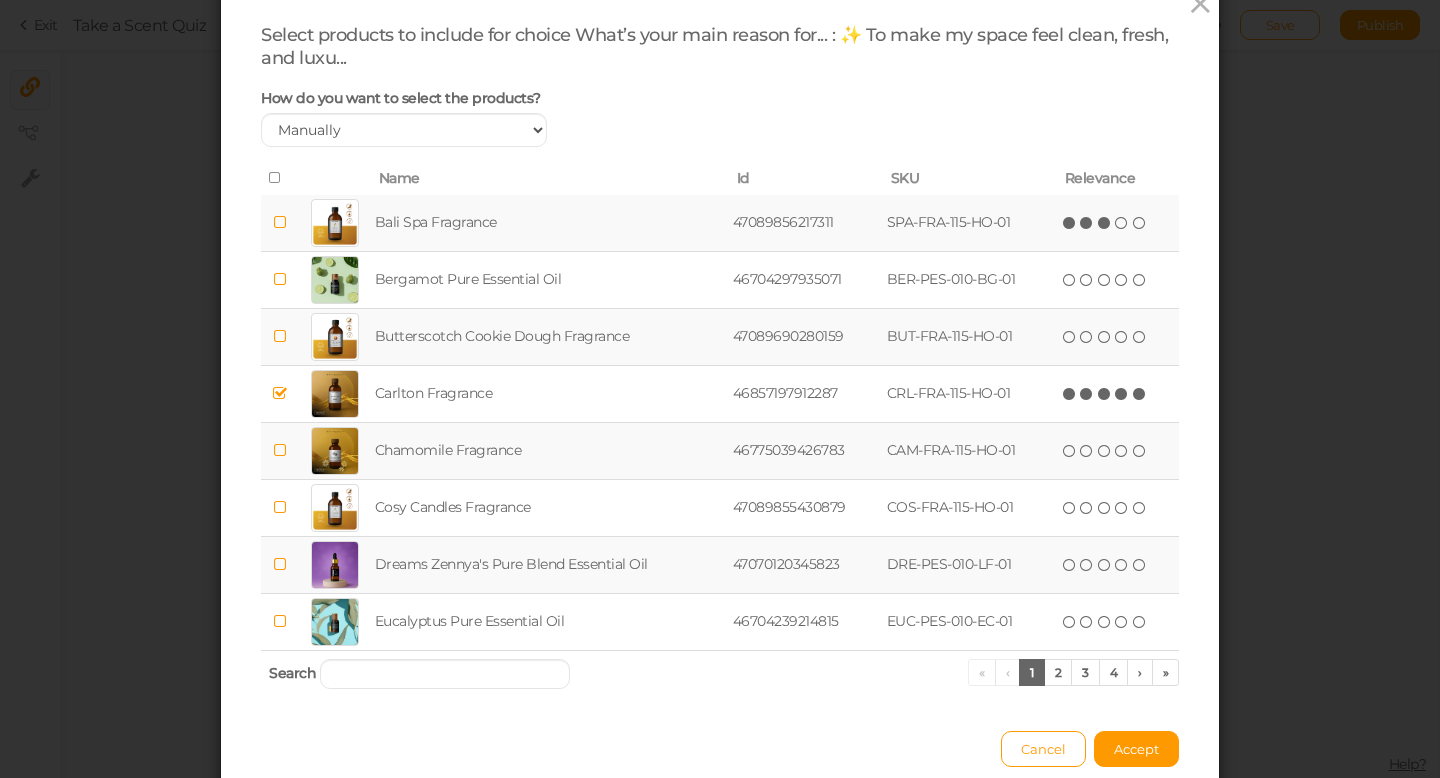 click at bounding box center (1105, 223) 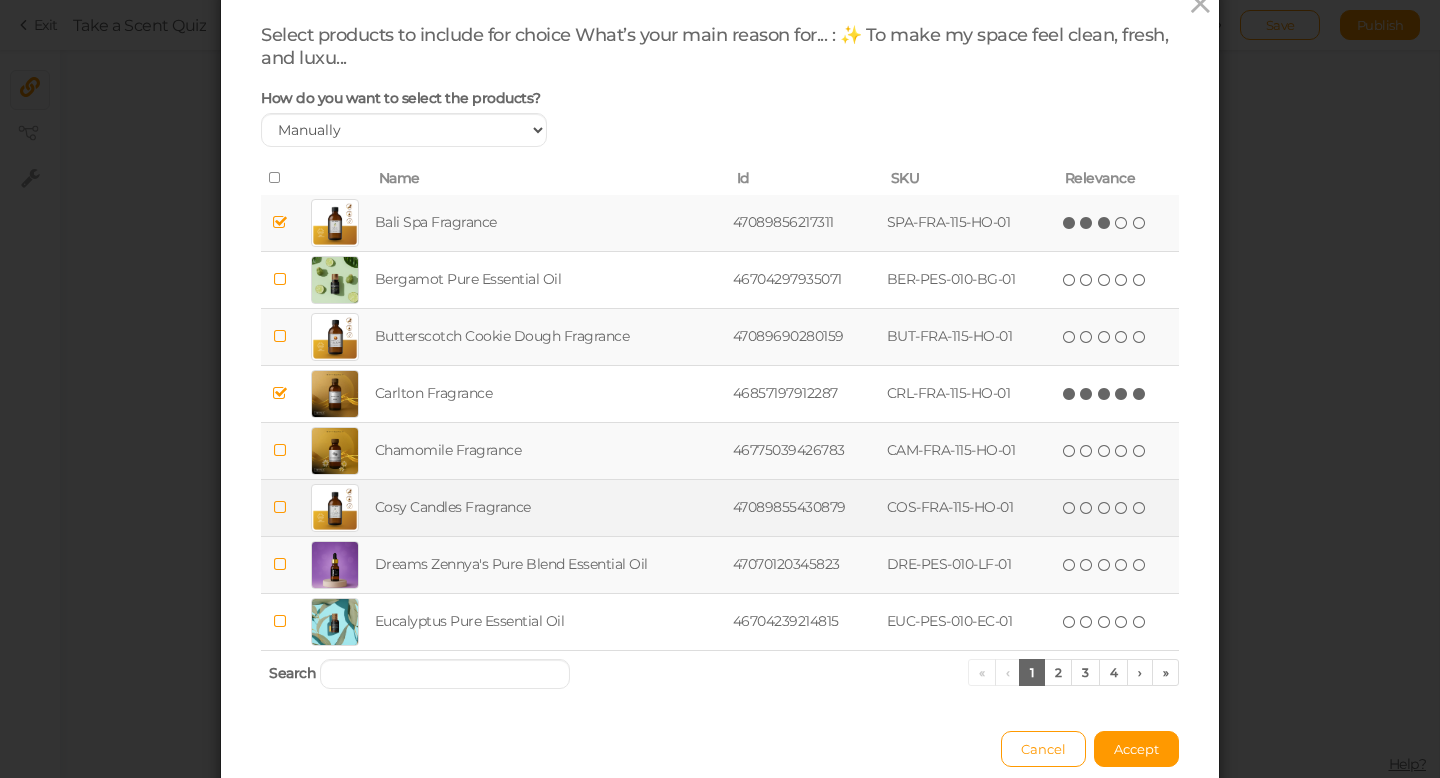 scroll, scrollTop: 143, scrollLeft: 0, axis: vertical 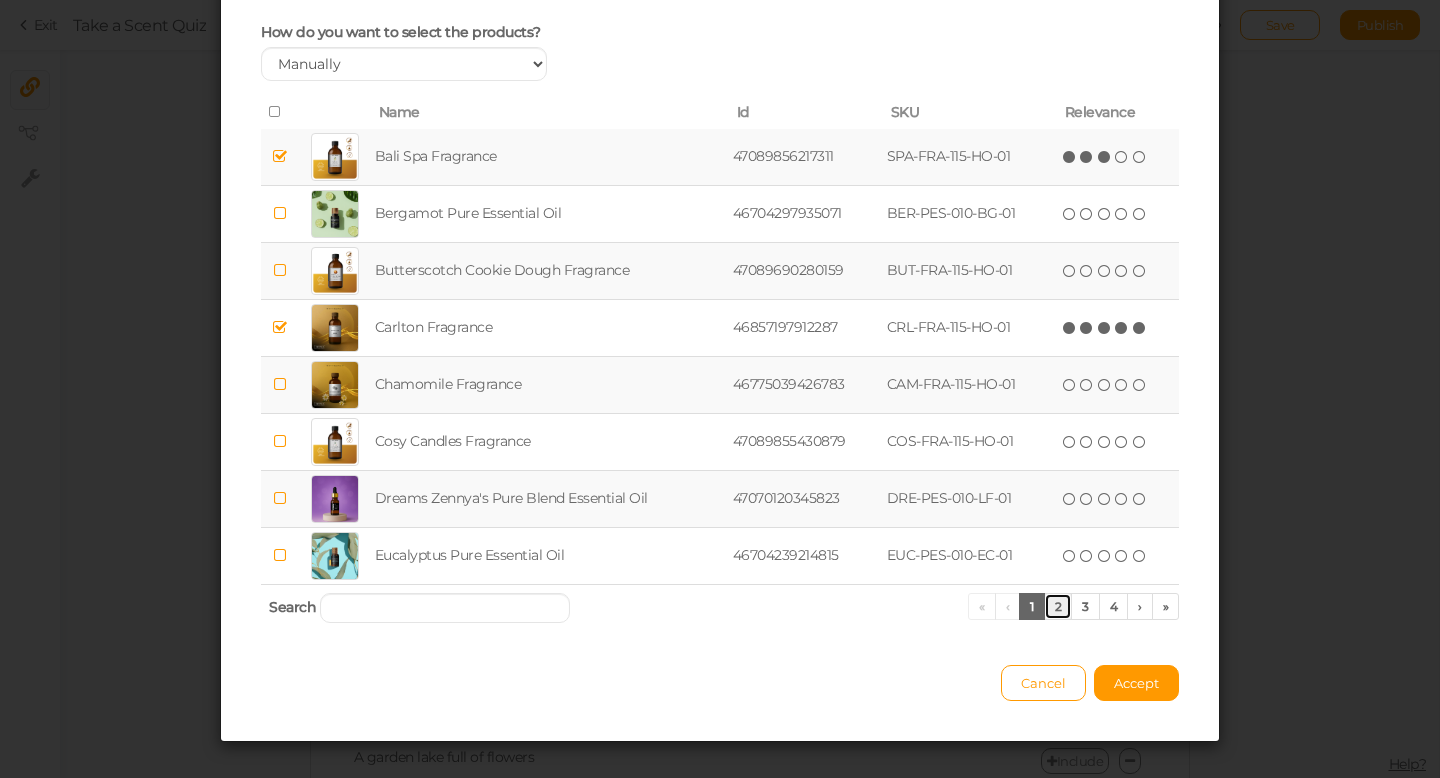 click on "2" at bounding box center (1058, 606) 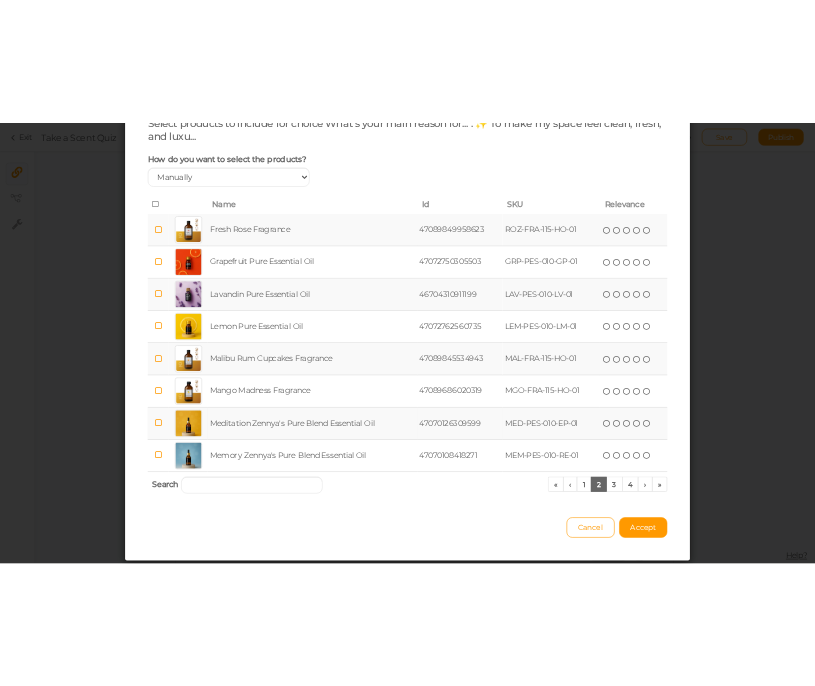 scroll, scrollTop: 104, scrollLeft: 0, axis: vertical 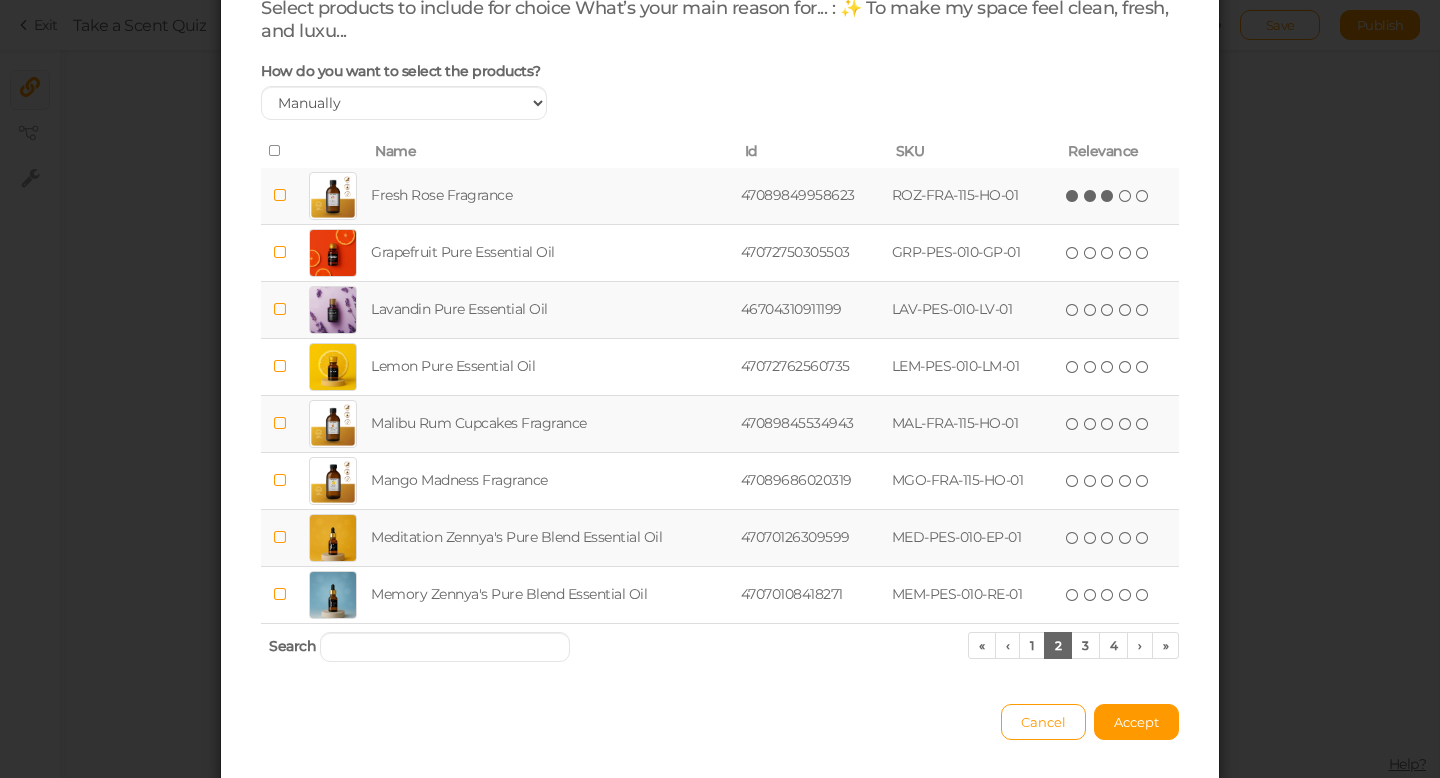 click at bounding box center (1108, 196) 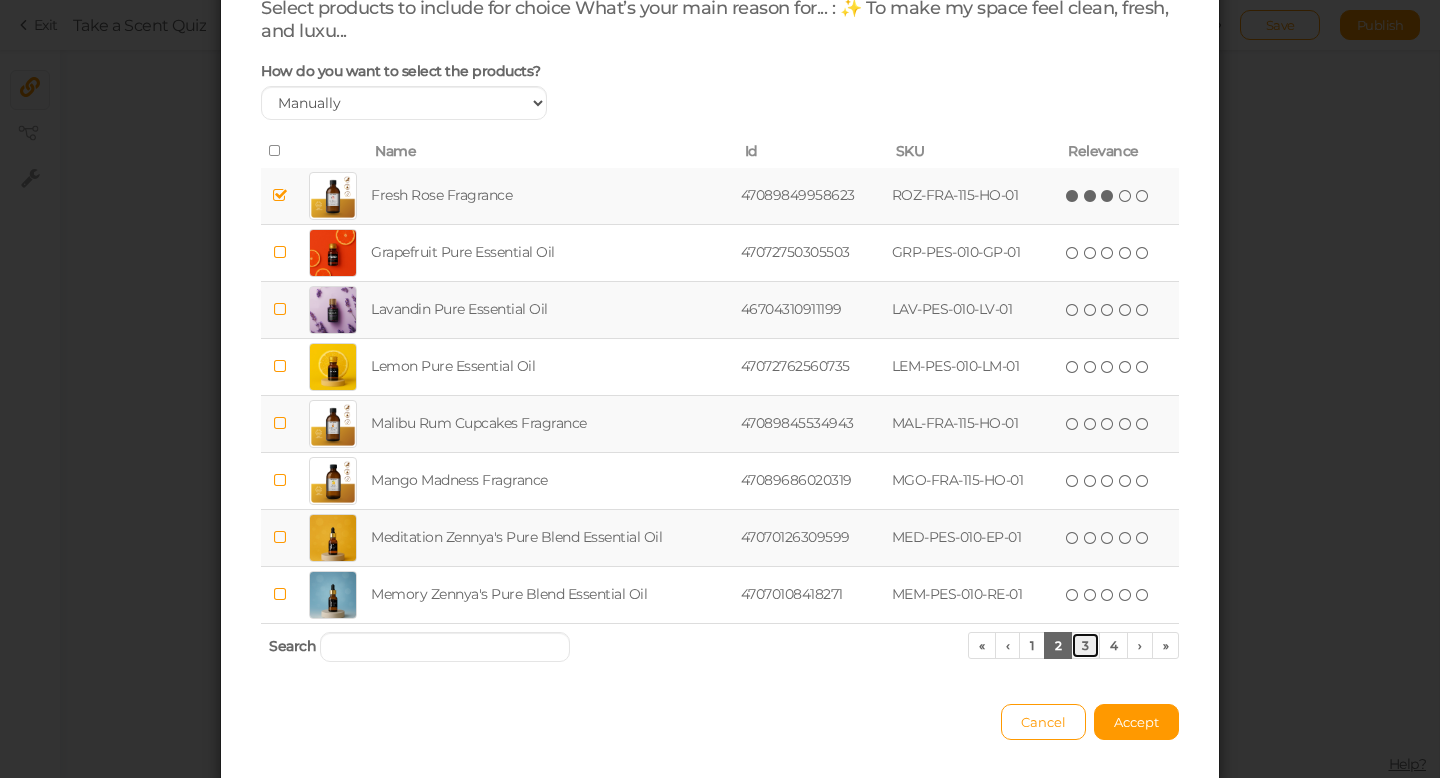 click on "3" at bounding box center (1085, 645) 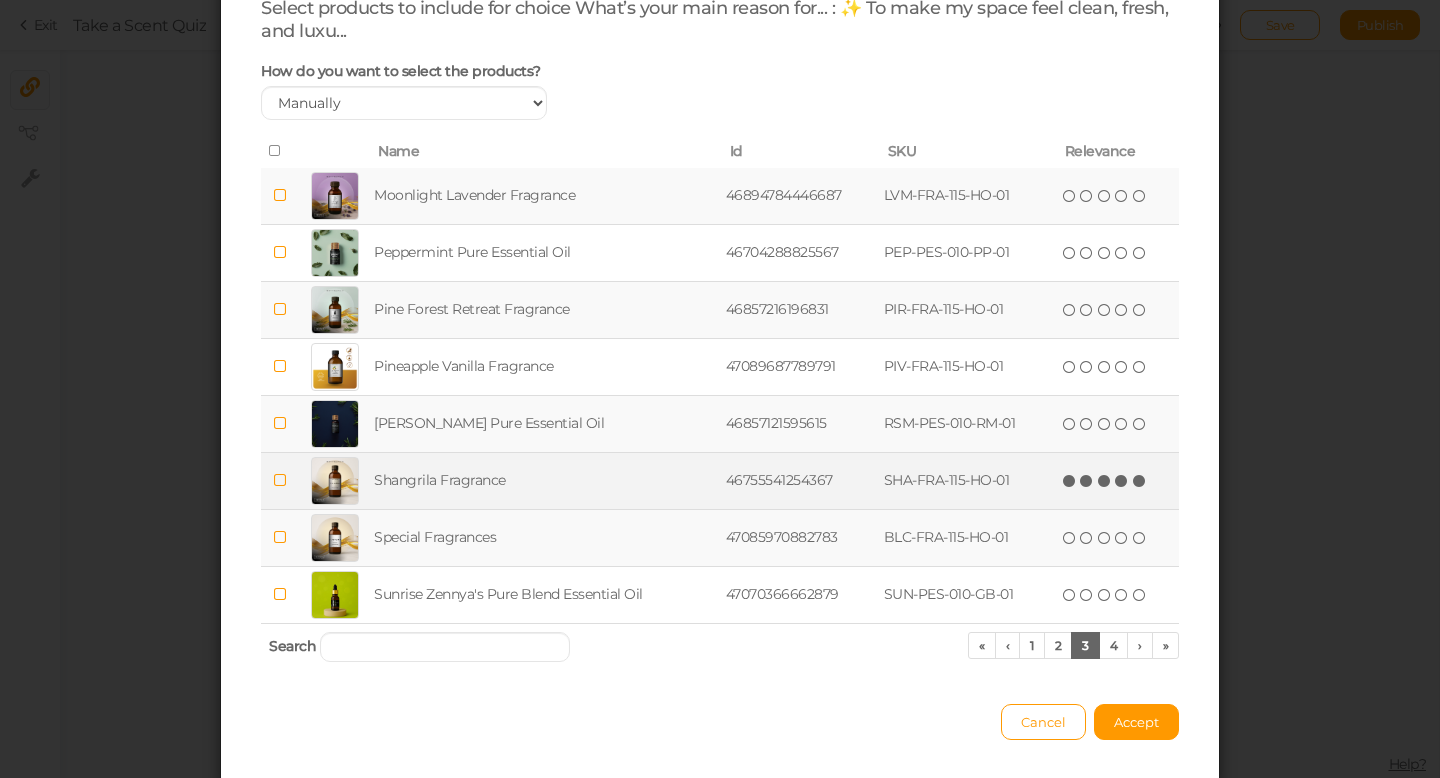 click at bounding box center (1140, 481) 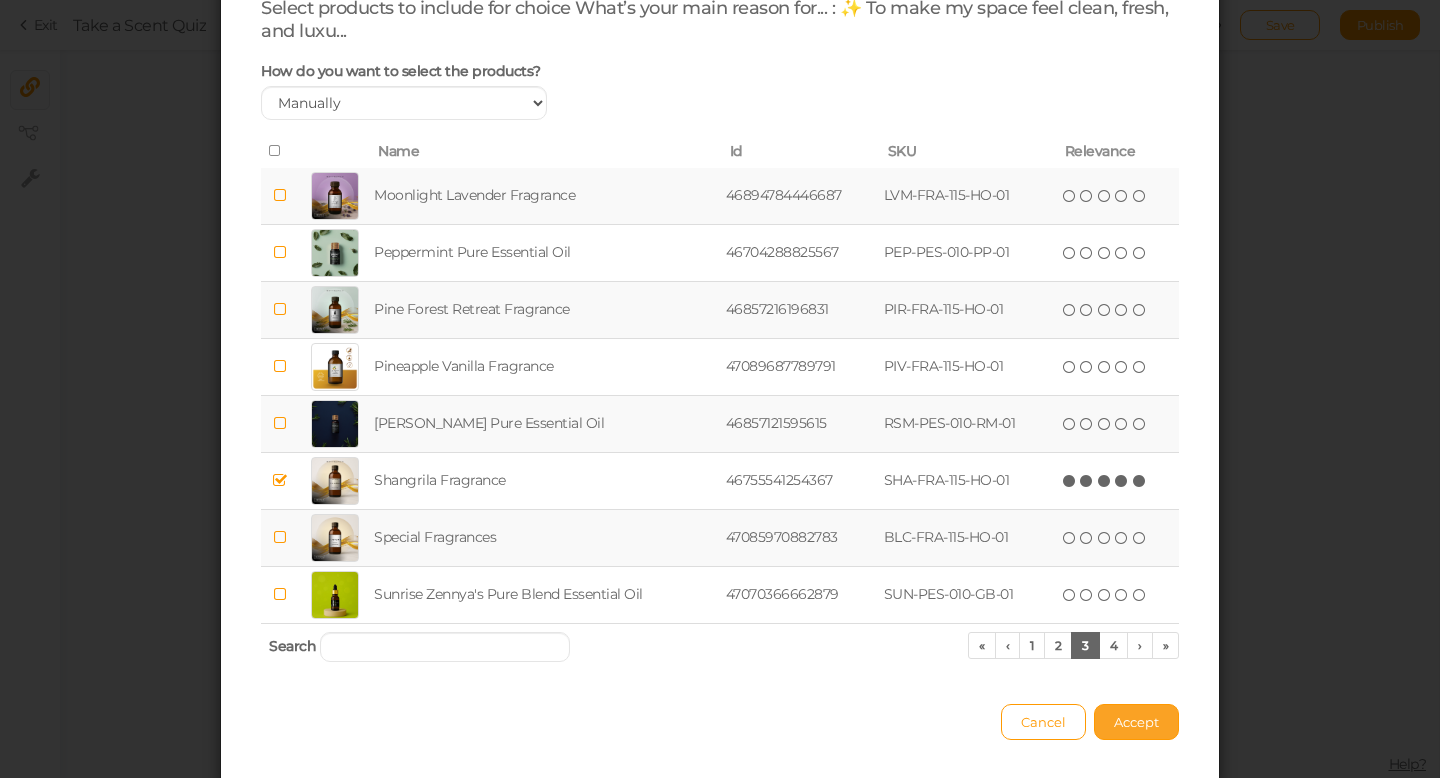 click on "Accept" at bounding box center [1136, 722] 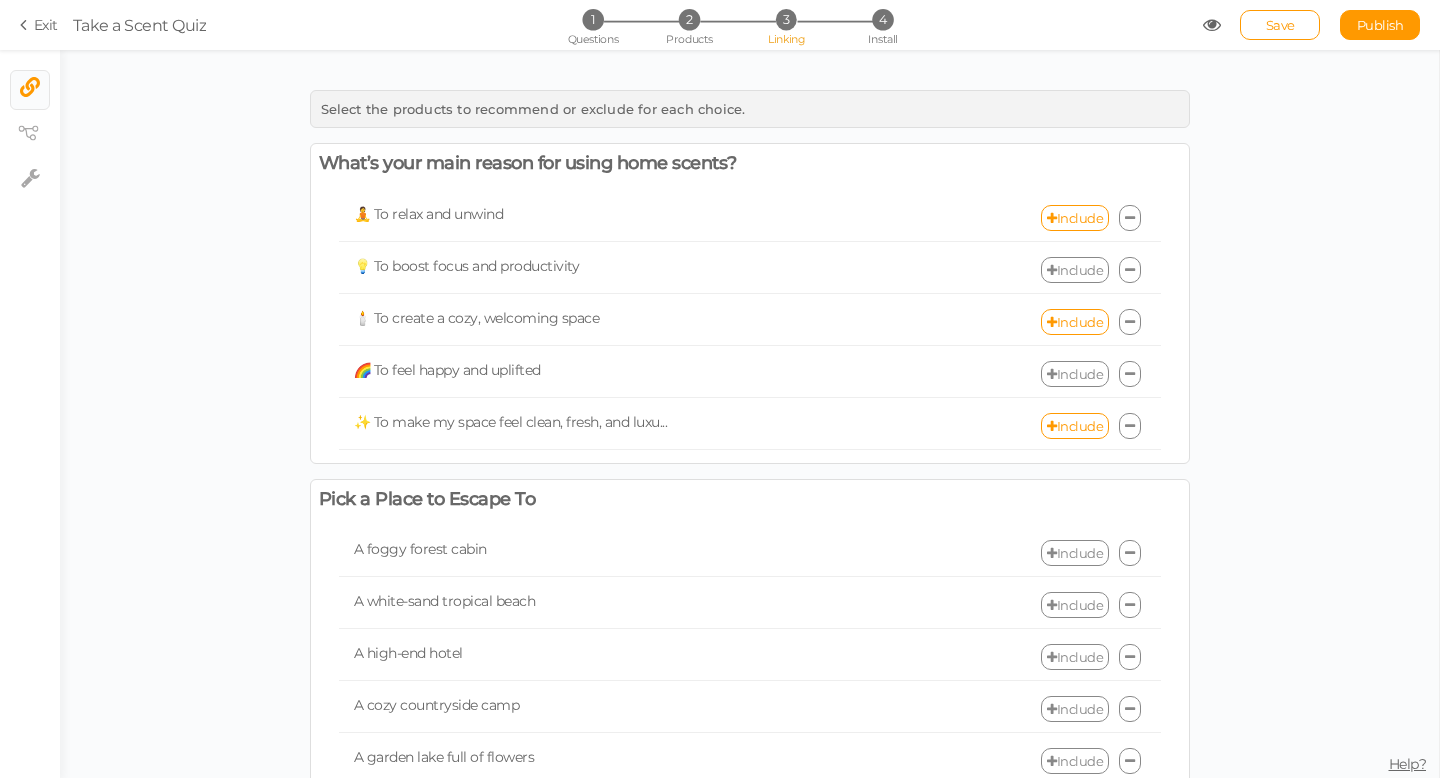 click on "Include" at bounding box center [1075, 270] 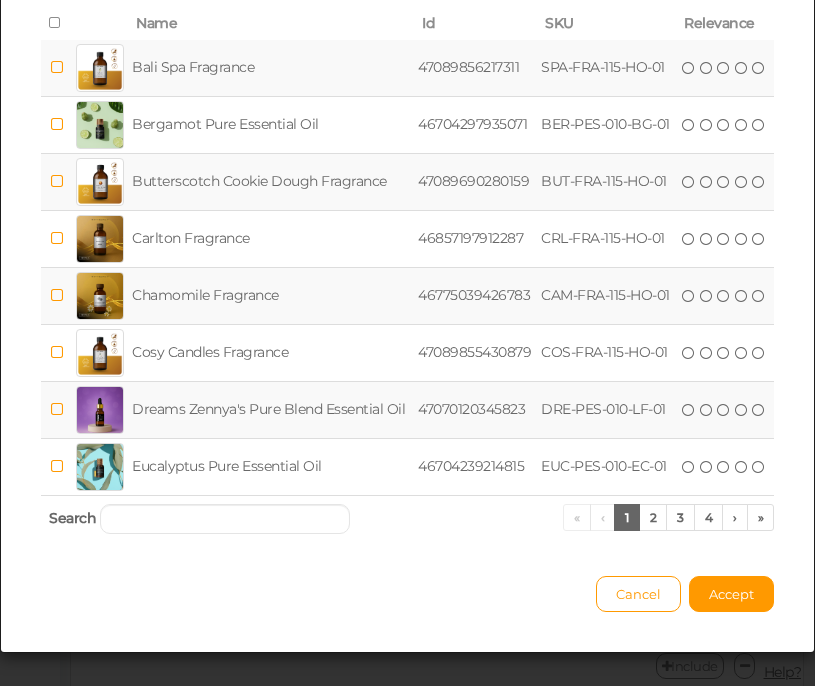 scroll, scrollTop: 259, scrollLeft: 0, axis: vertical 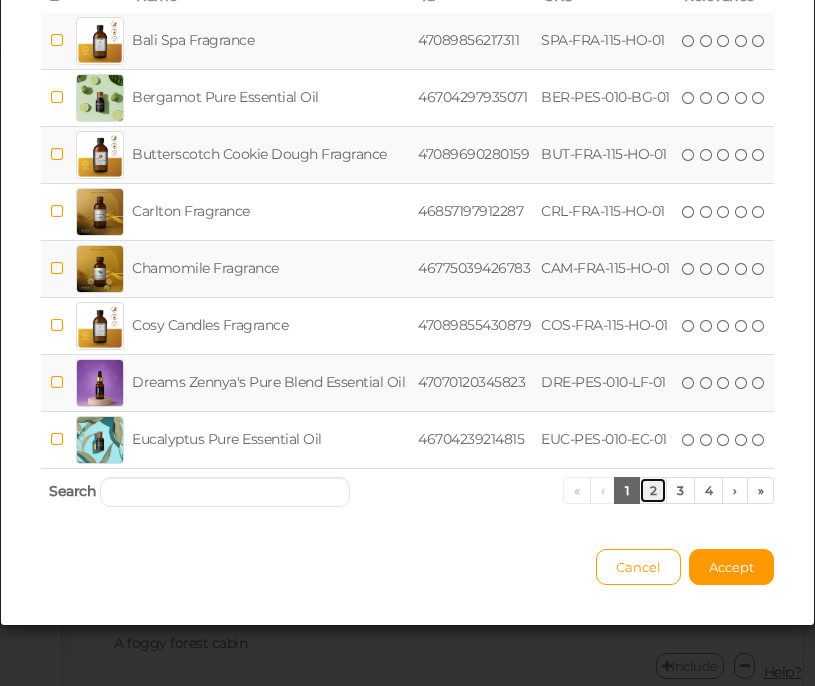 click on "2" at bounding box center (653, 490) 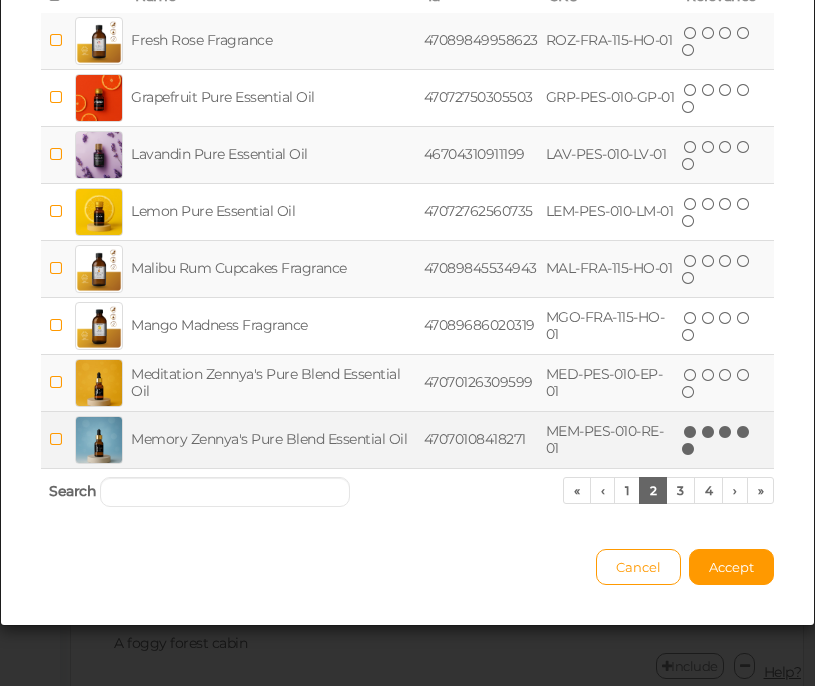 click at bounding box center [689, 449] 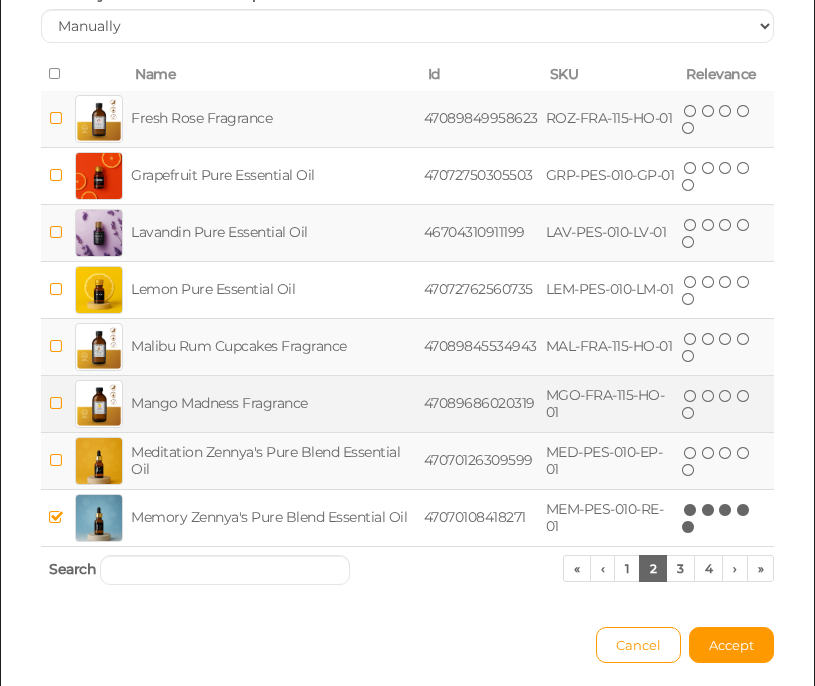 scroll, scrollTop: 218, scrollLeft: 0, axis: vertical 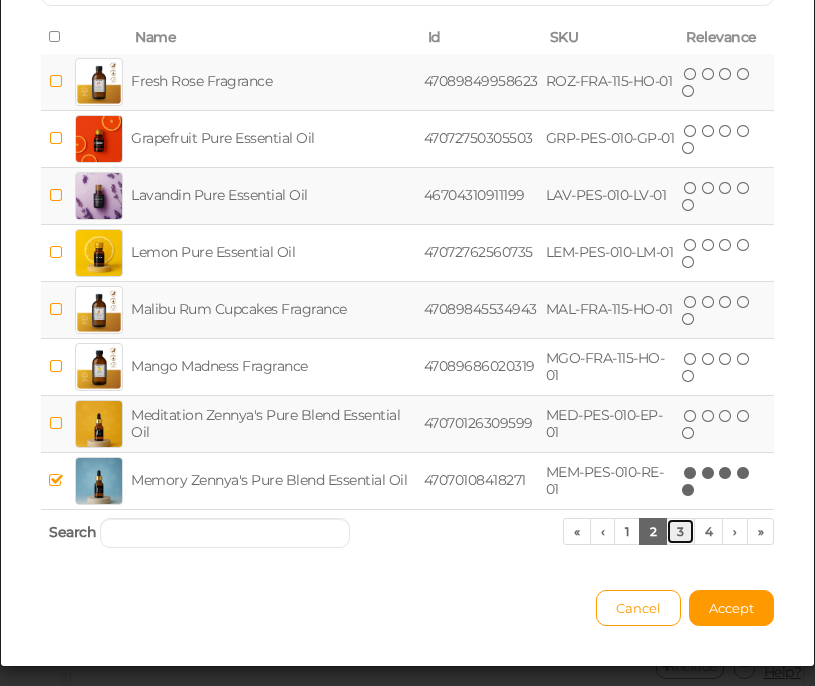 click on "3" at bounding box center (680, 531) 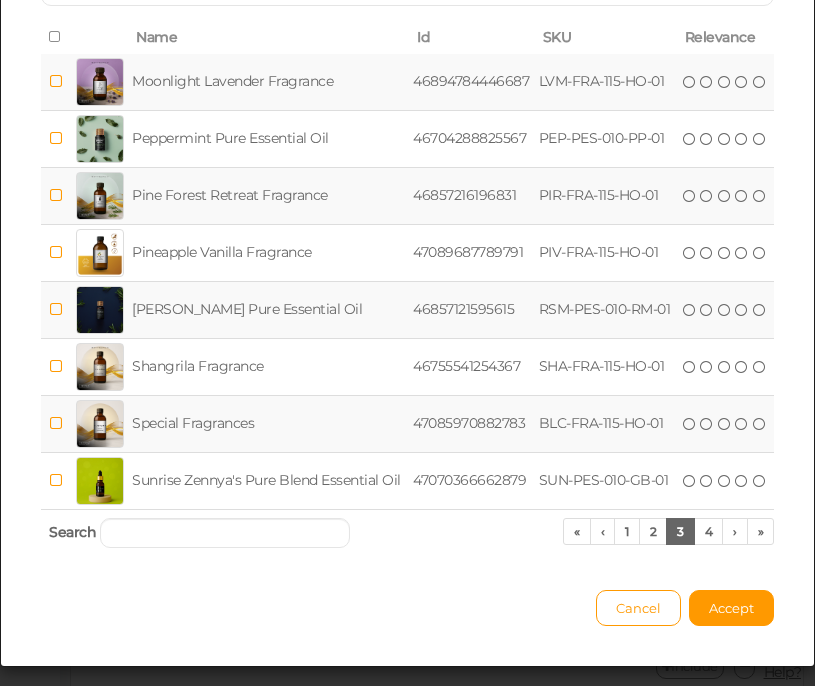 scroll, scrollTop: 259, scrollLeft: 0, axis: vertical 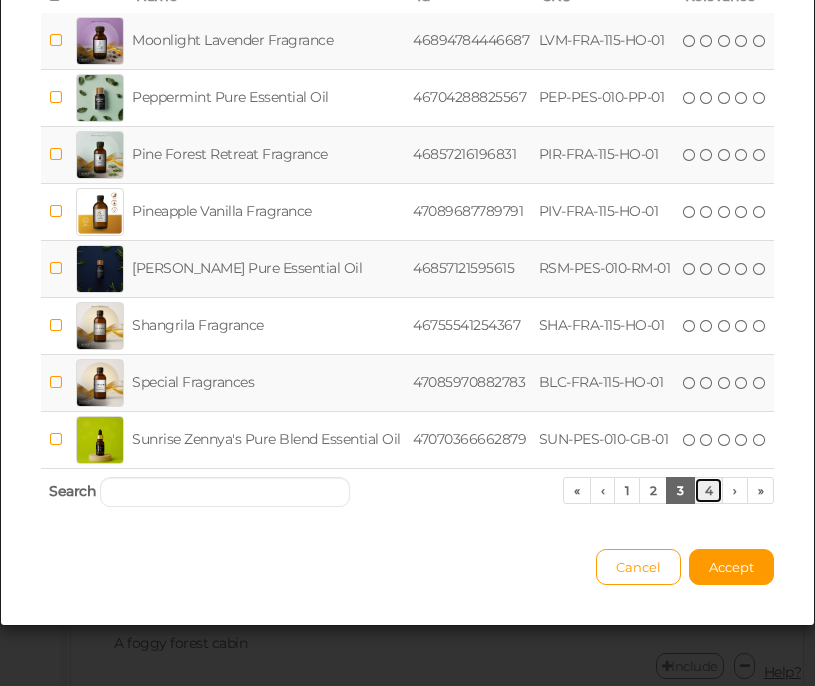 click on "4" at bounding box center (709, 490) 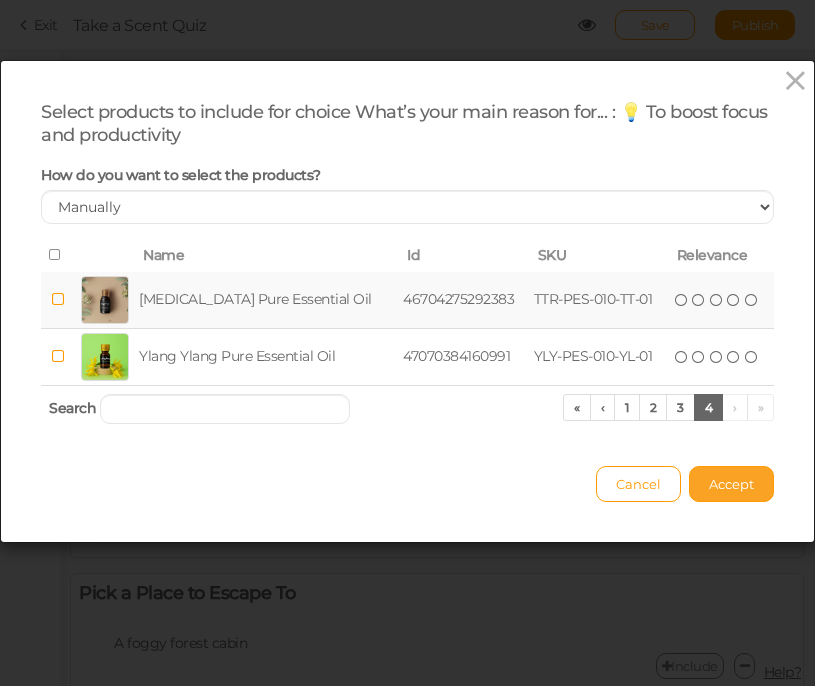 scroll, scrollTop: 0, scrollLeft: 0, axis: both 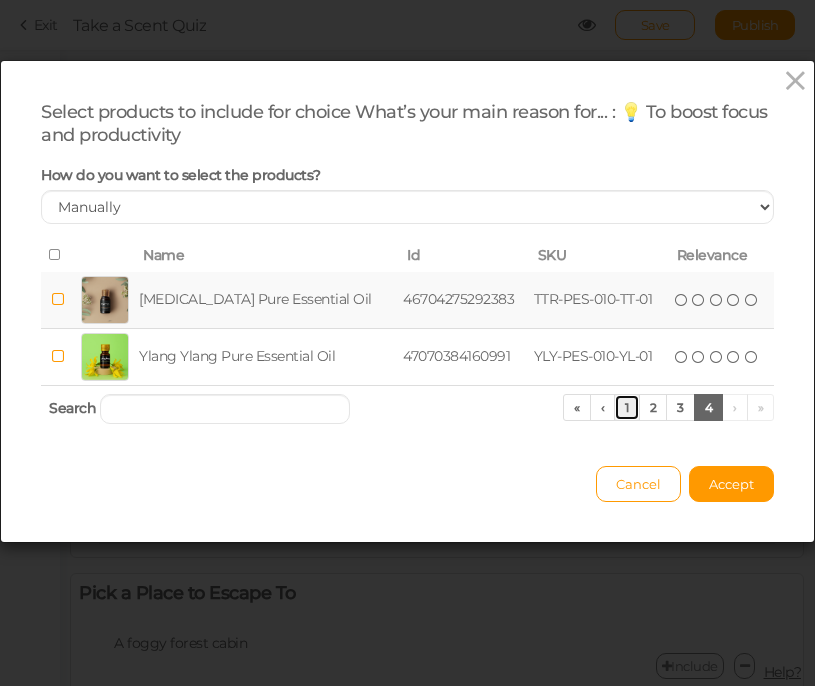 click on "1" at bounding box center [627, 407] 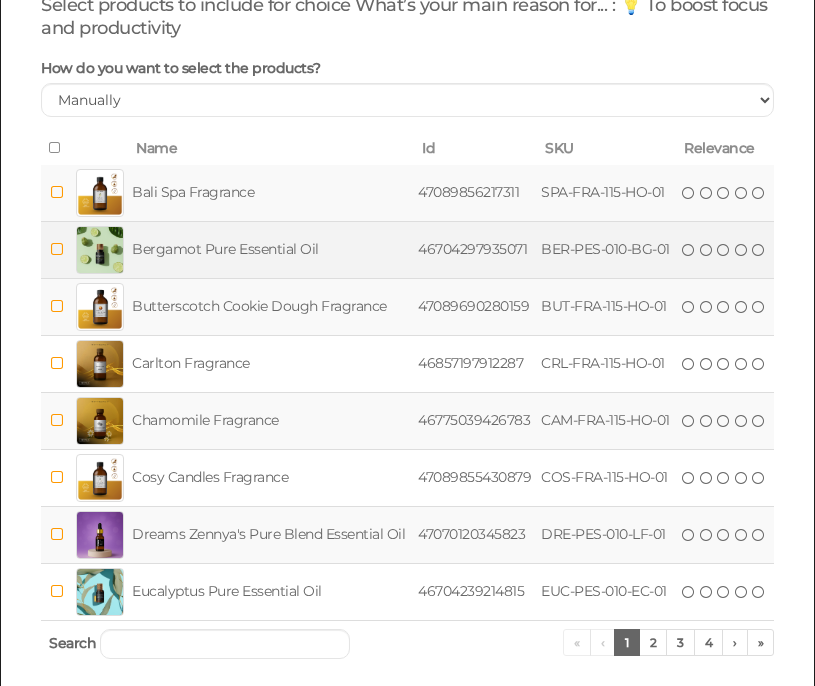 scroll, scrollTop: 139, scrollLeft: 0, axis: vertical 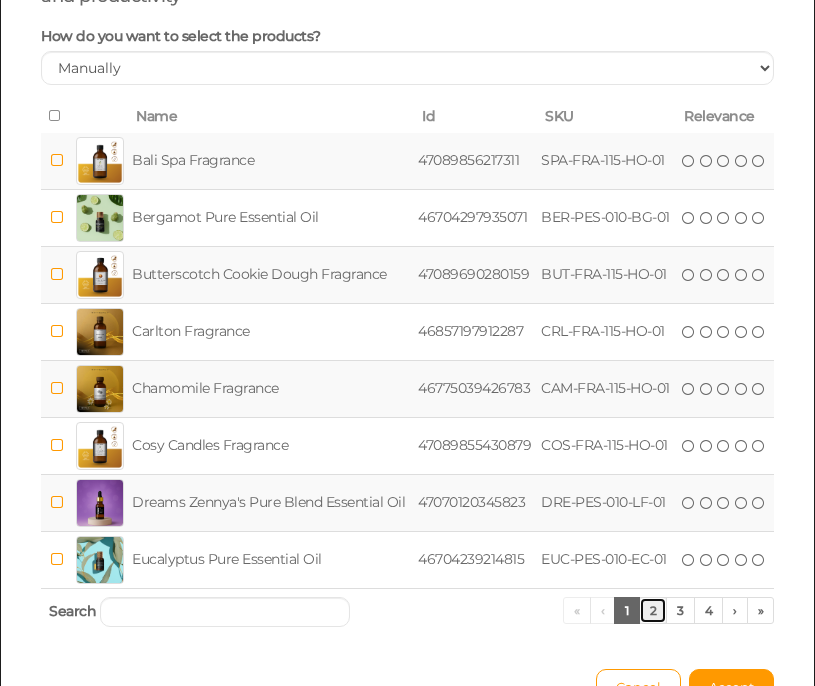 click on "2" at bounding box center [653, 610] 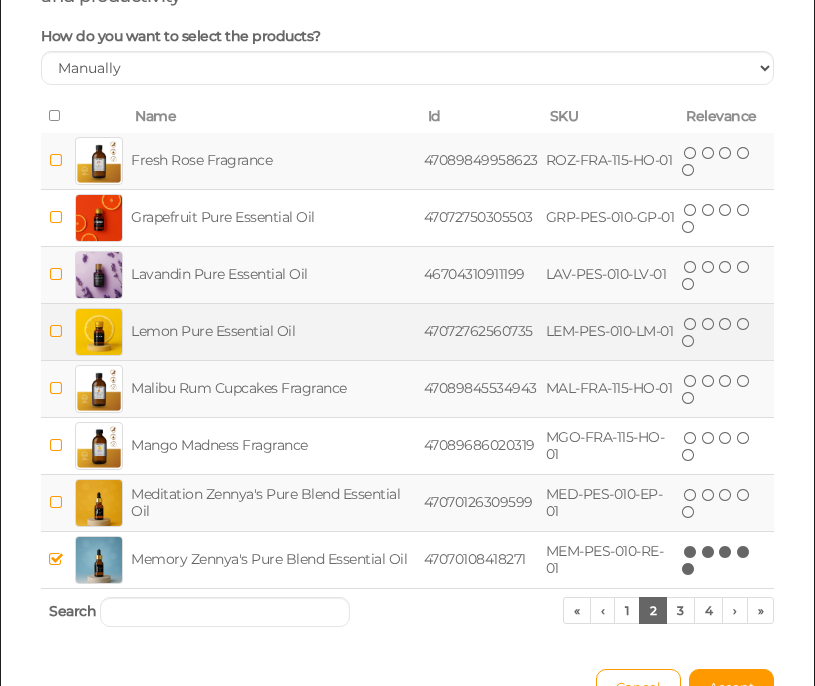 click at bounding box center [56, 331] 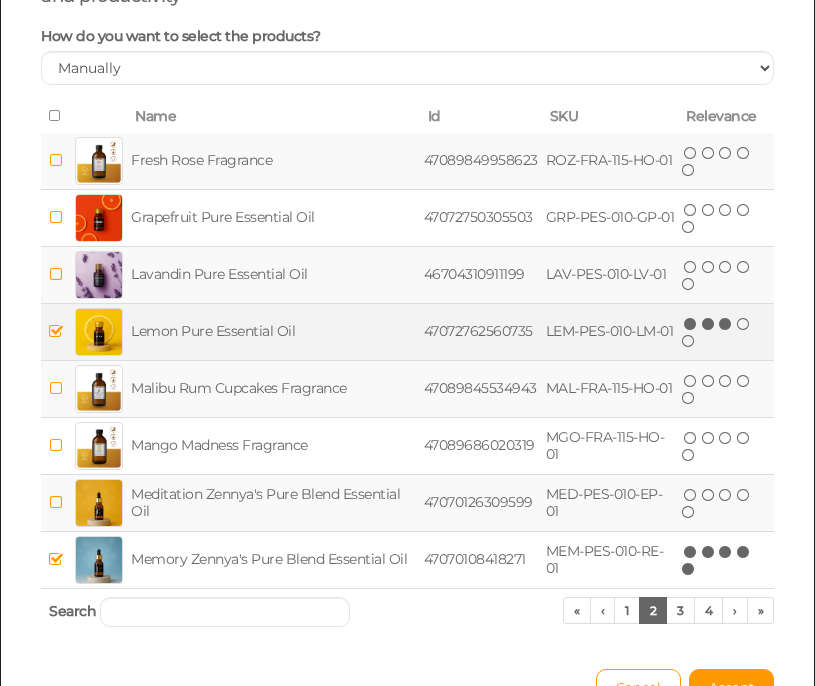 click at bounding box center [726, 324] 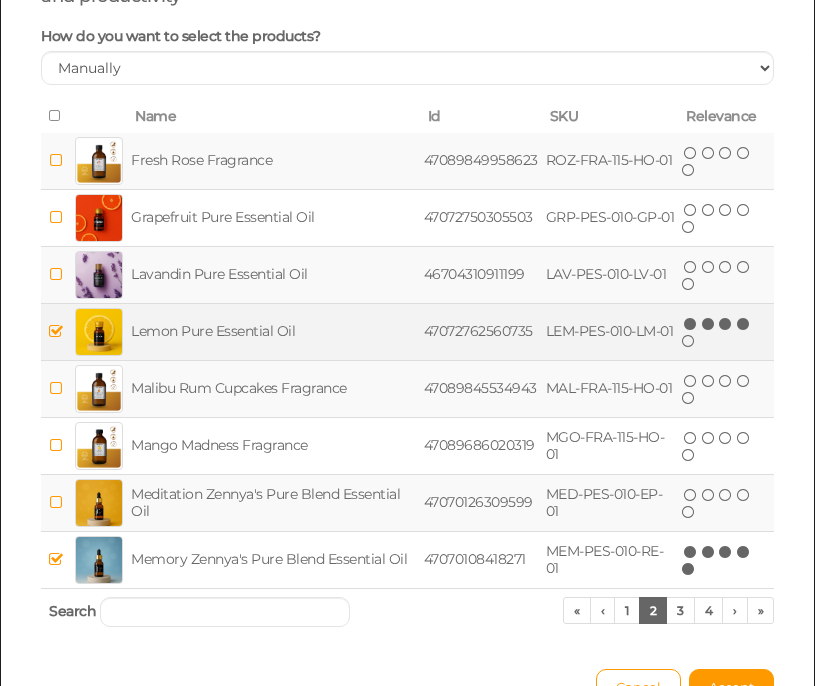 click at bounding box center [744, 324] 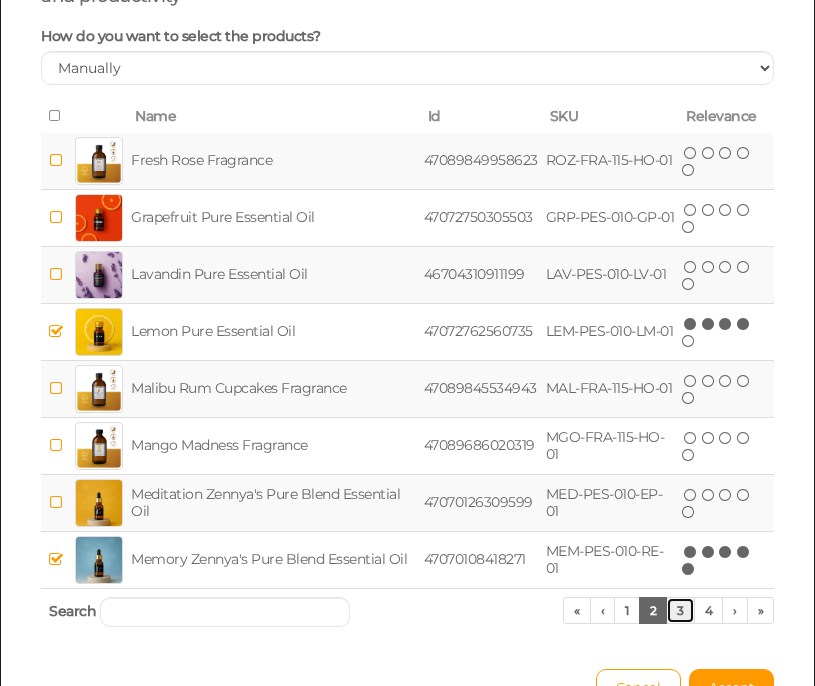 click on "3" at bounding box center (680, 610) 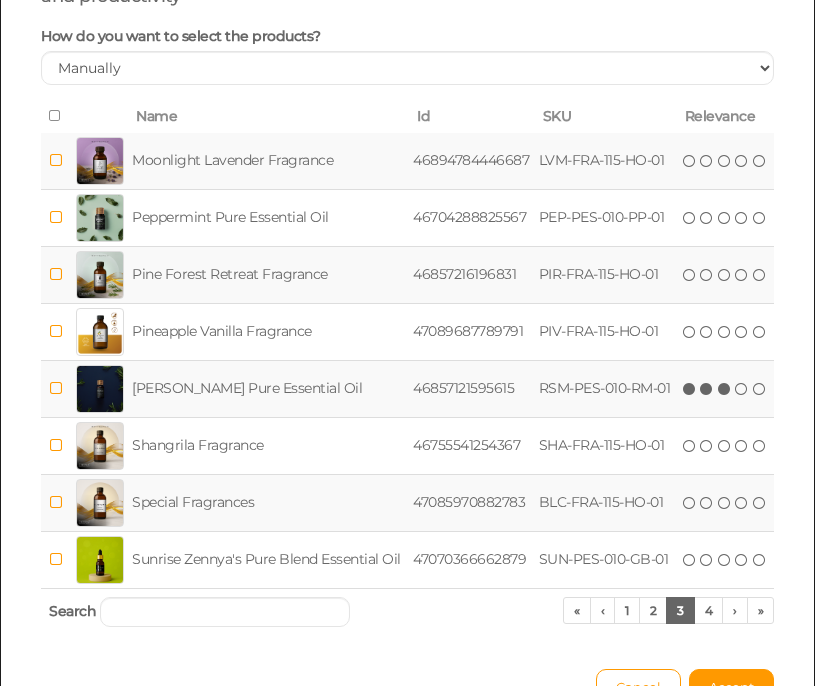 click at bounding box center (725, 389) 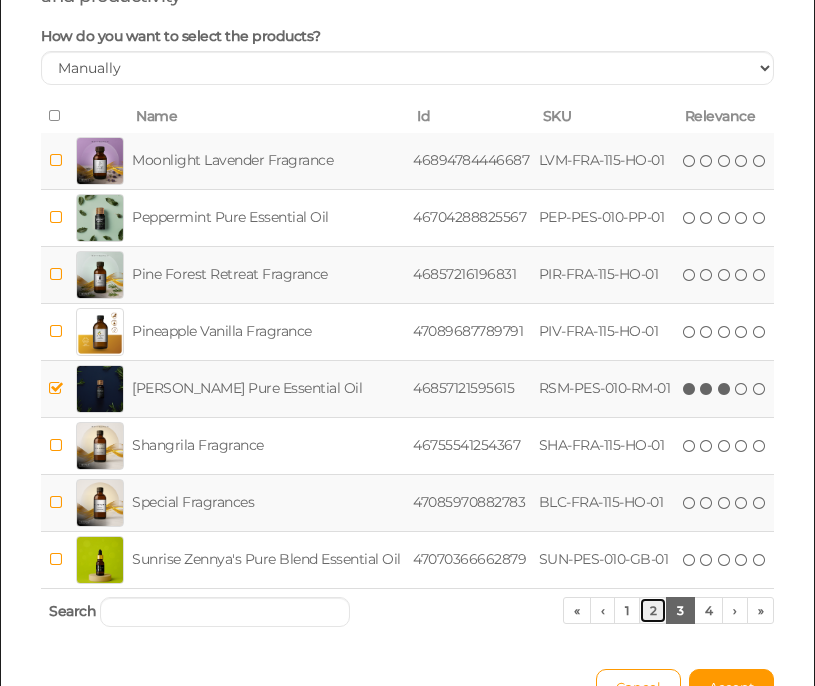 click on "2" at bounding box center [653, 610] 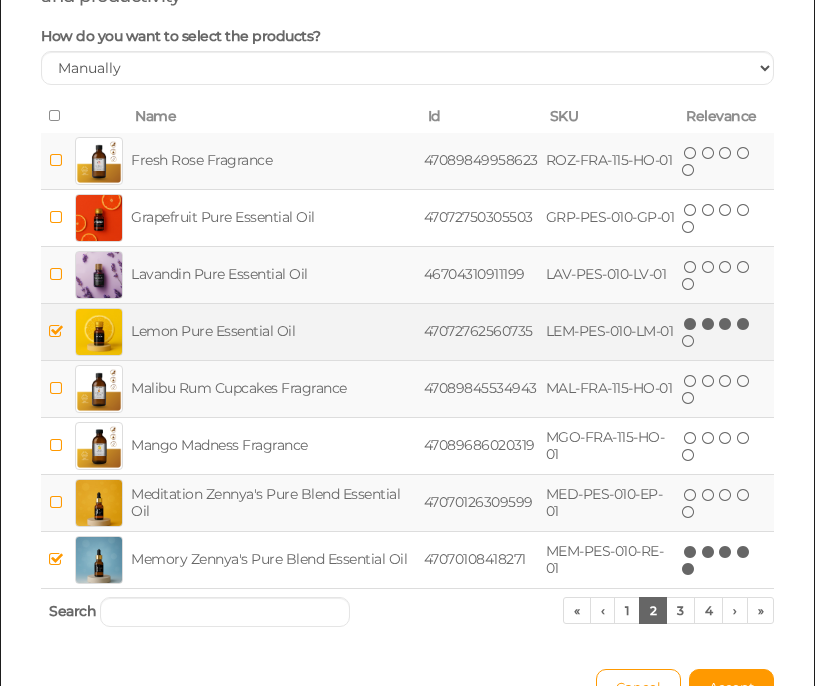 click on "(*)
(*)
(*)
(*)
( )" at bounding box center (716, 332) 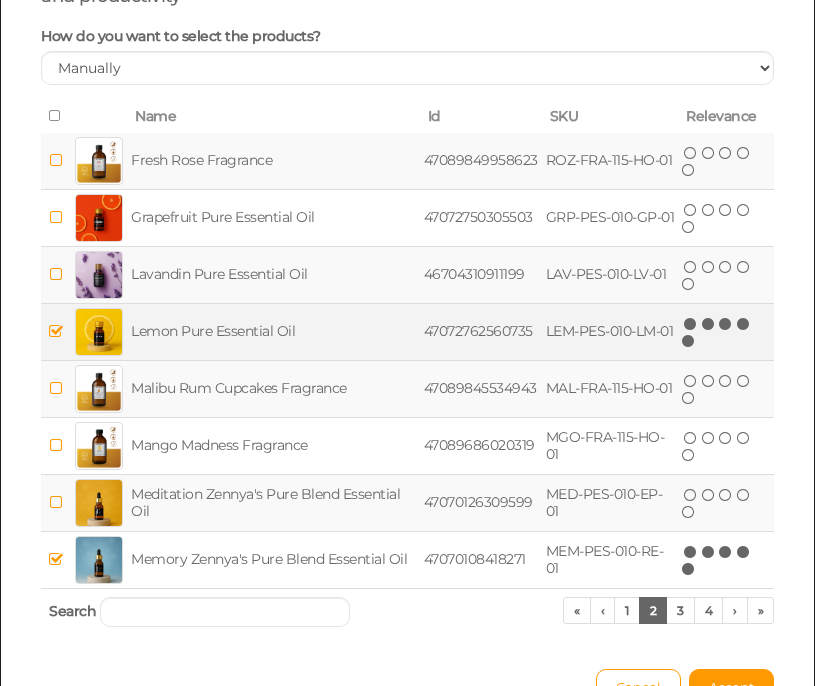 click at bounding box center (689, 341) 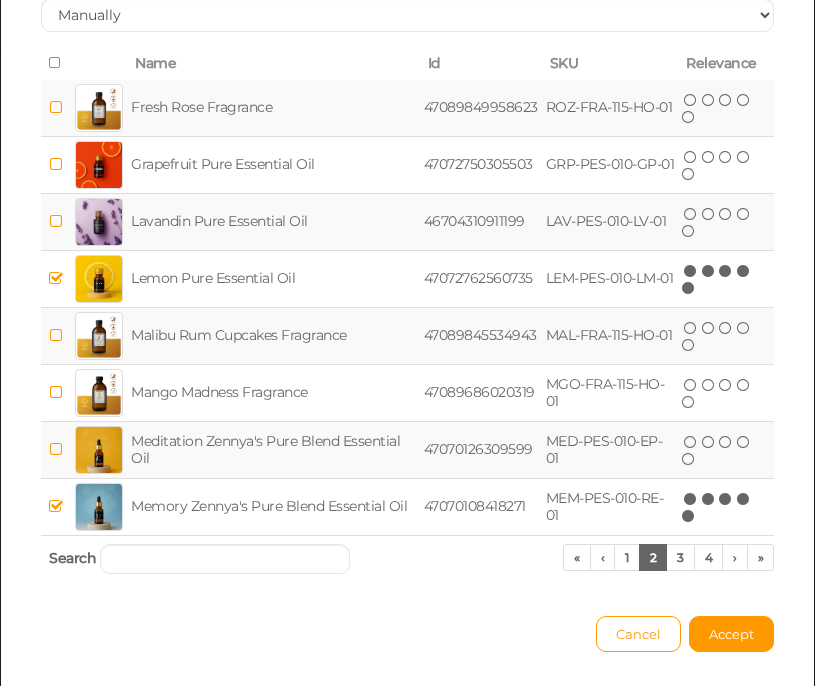 scroll, scrollTop: 193, scrollLeft: 0, axis: vertical 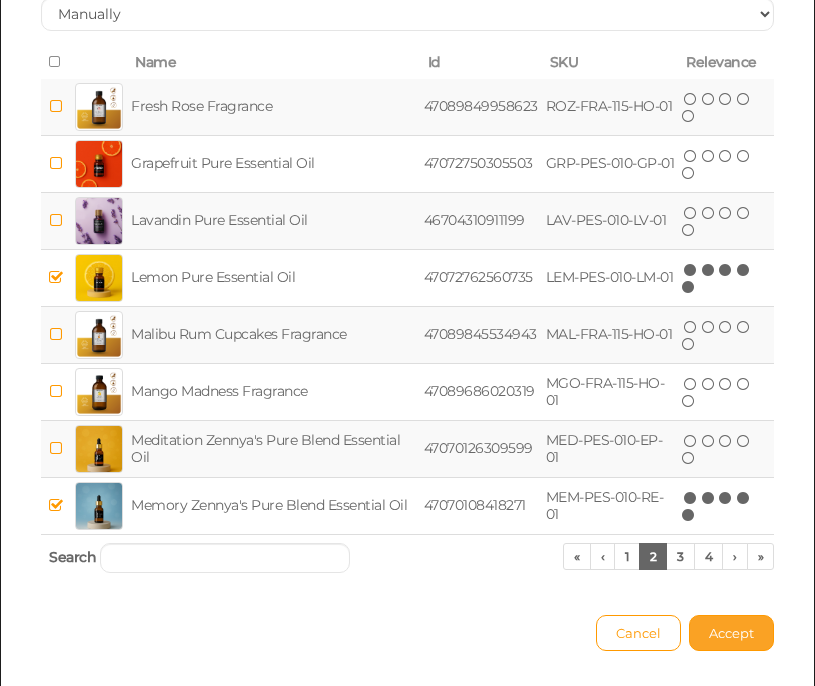click on "Accept" at bounding box center [731, 633] 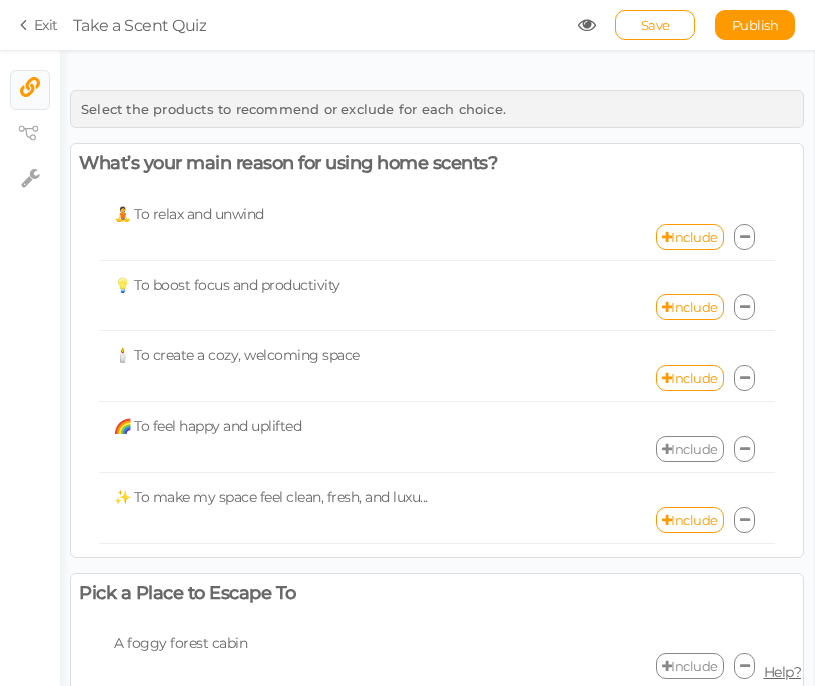 click on "Include" at bounding box center (690, 449) 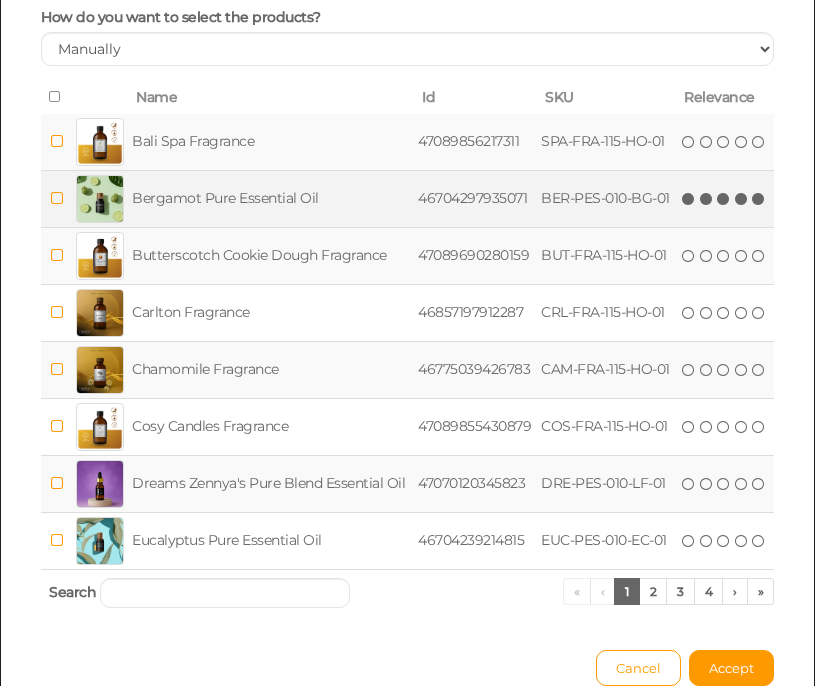 click at bounding box center [759, 199] 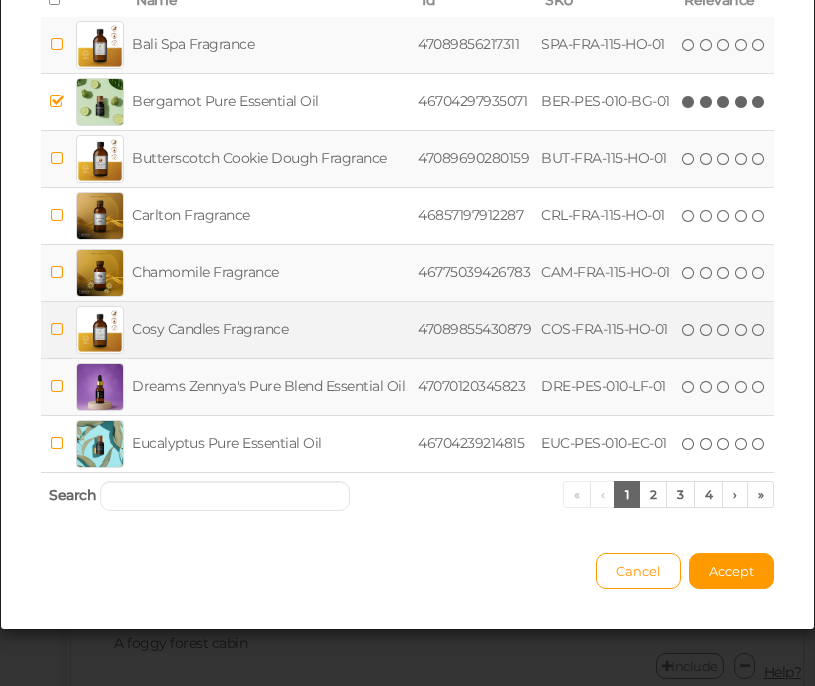 scroll, scrollTop: 257, scrollLeft: 0, axis: vertical 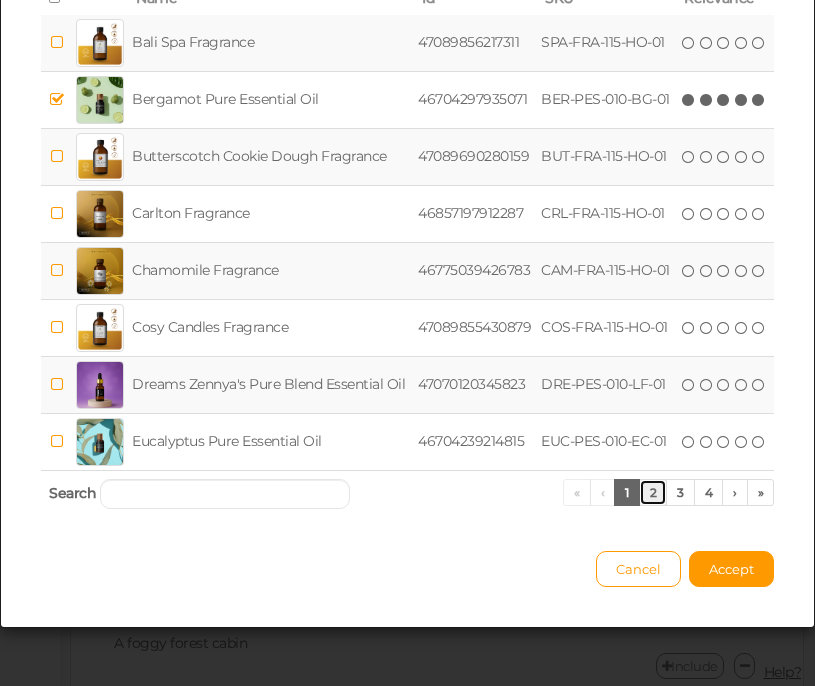 click on "2" at bounding box center [653, 492] 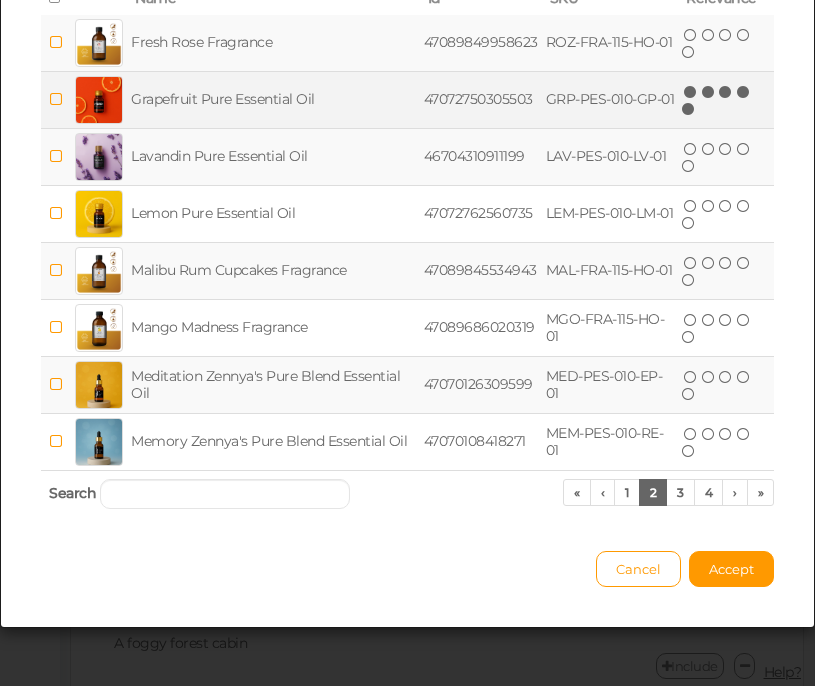 click at bounding box center (689, 109) 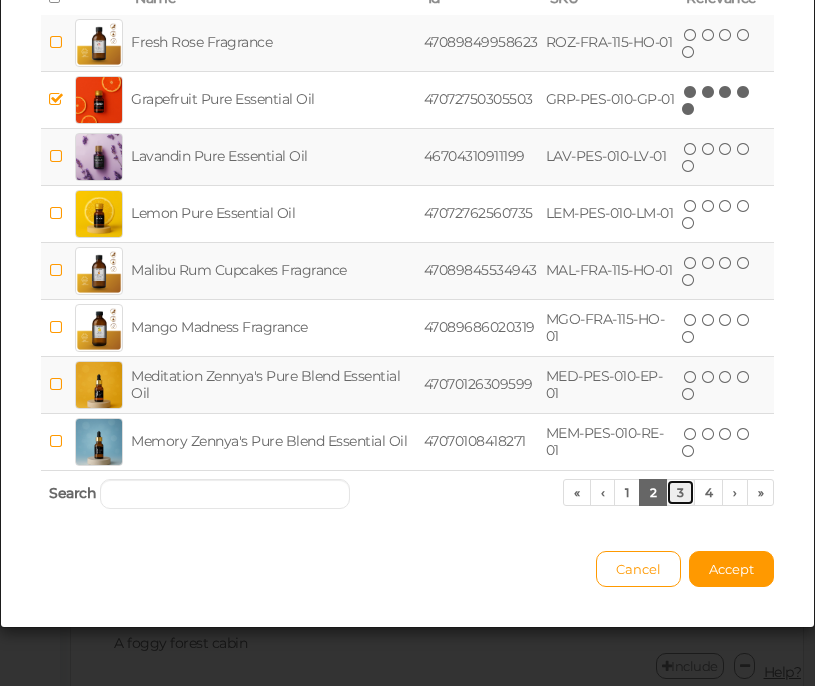 click on "3" at bounding box center [680, 492] 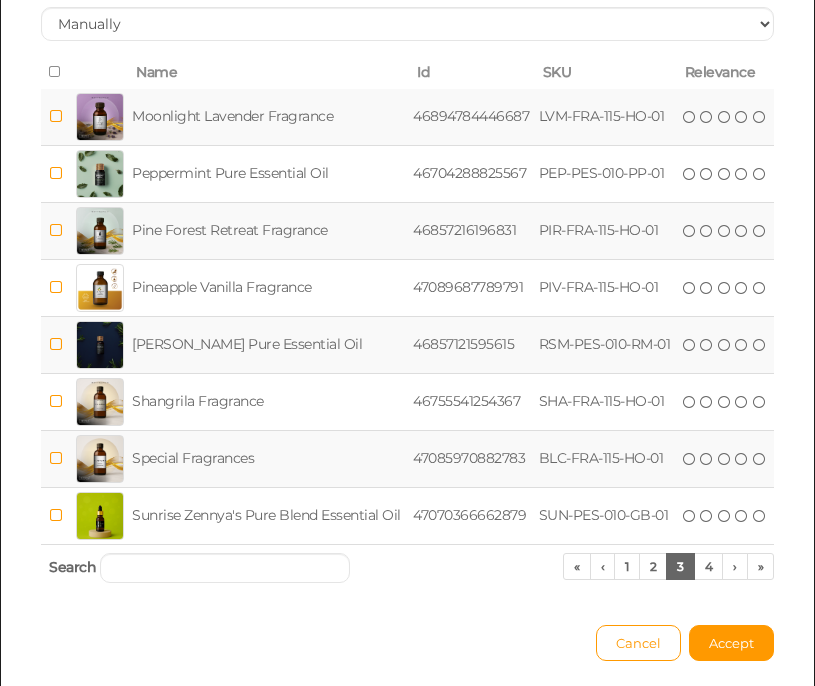 scroll, scrollTop: 169, scrollLeft: 0, axis: vertical 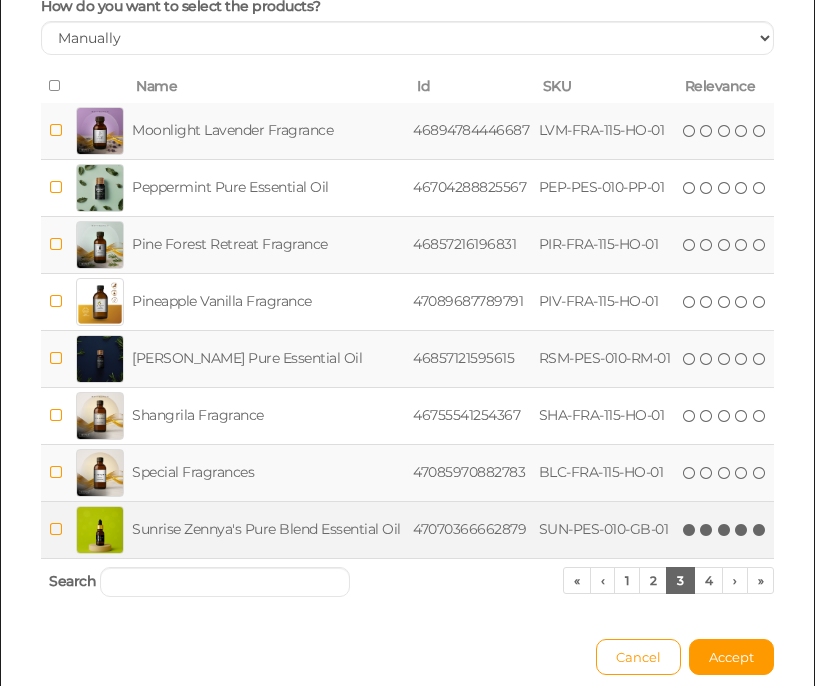 click at bounding box center (760, 530) 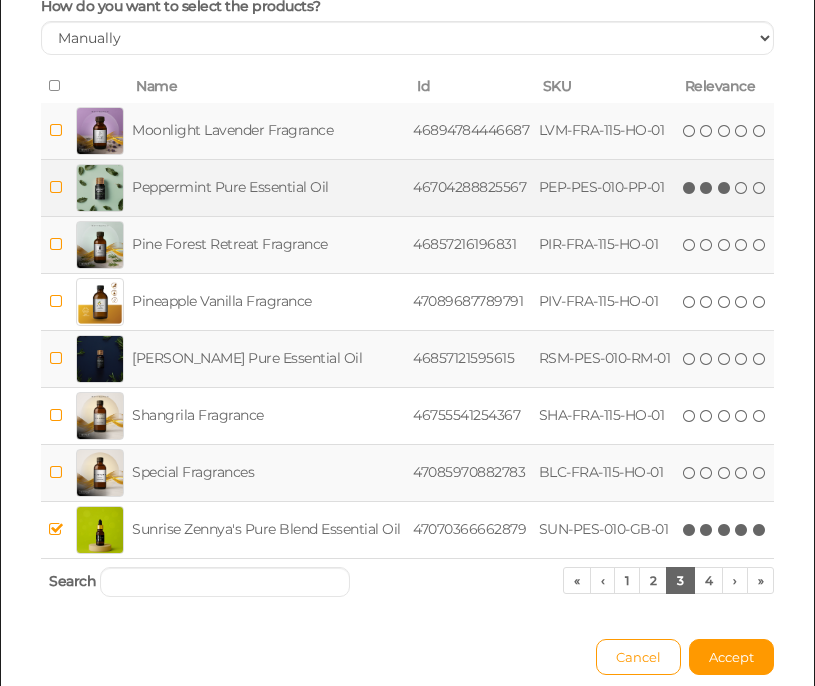 click at bounding box center [725, 188] 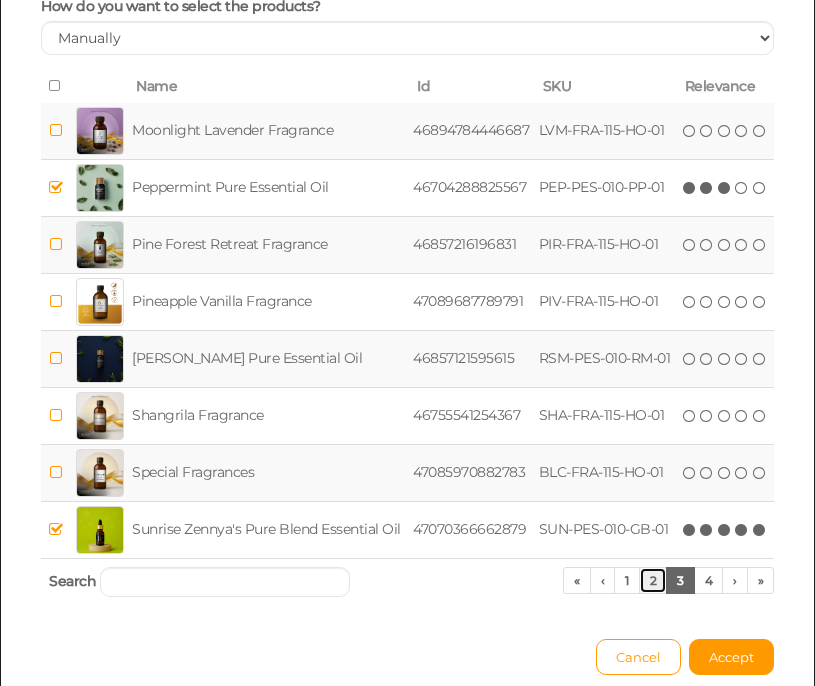 click on "2" at bounding box center (653, 580) 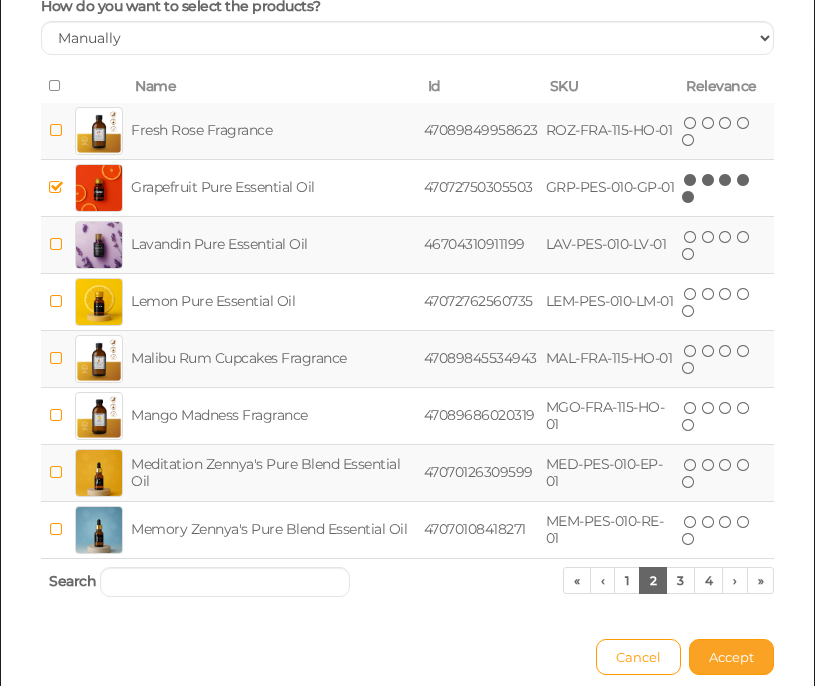 click on "Accept" at bounding box center [731, 657] 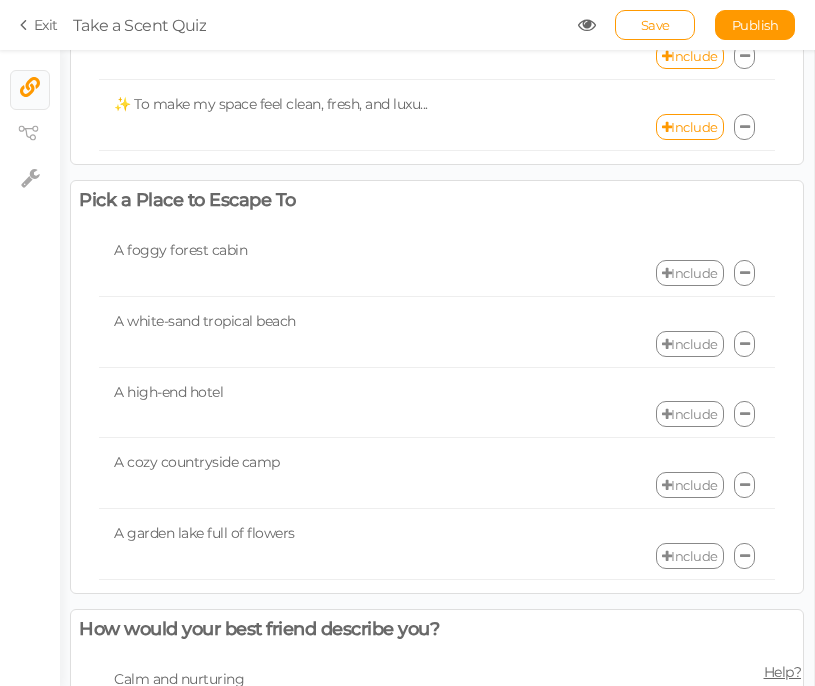scroll, scrollTop: 395, scrollLeft: 0, axis: vertical 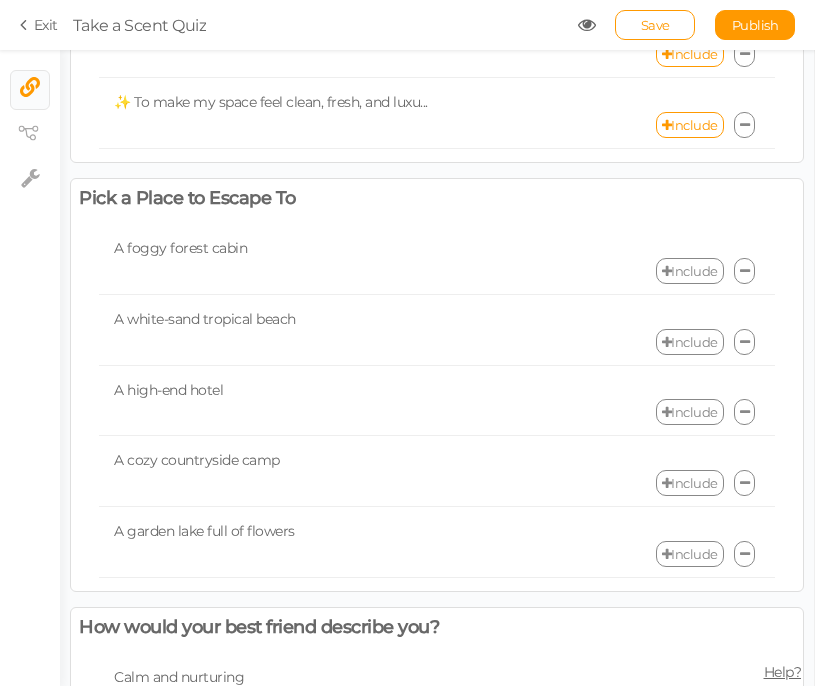 click on "A foggy forest cabin" at bounding box center (437, 248) 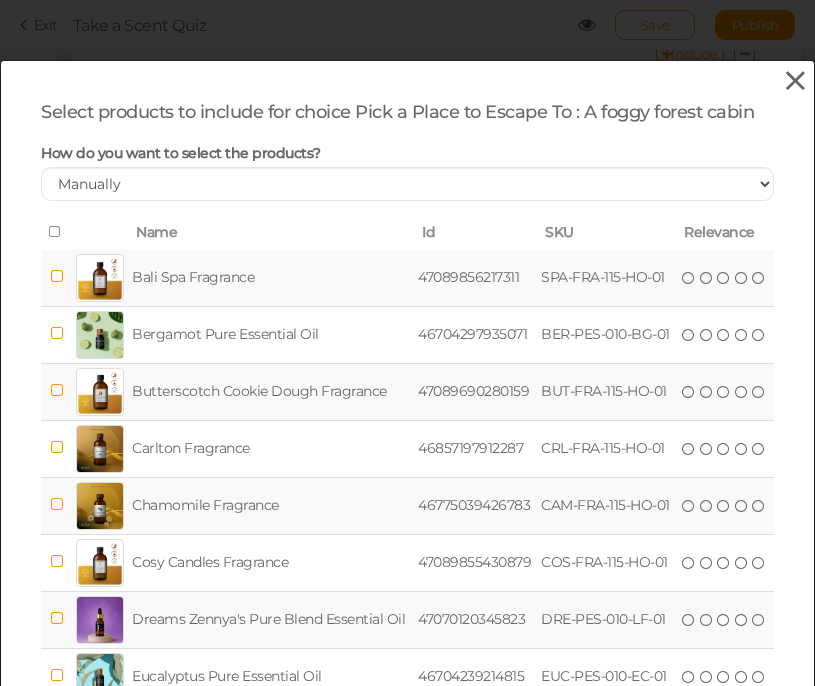 click at bounding box center (795, 81) 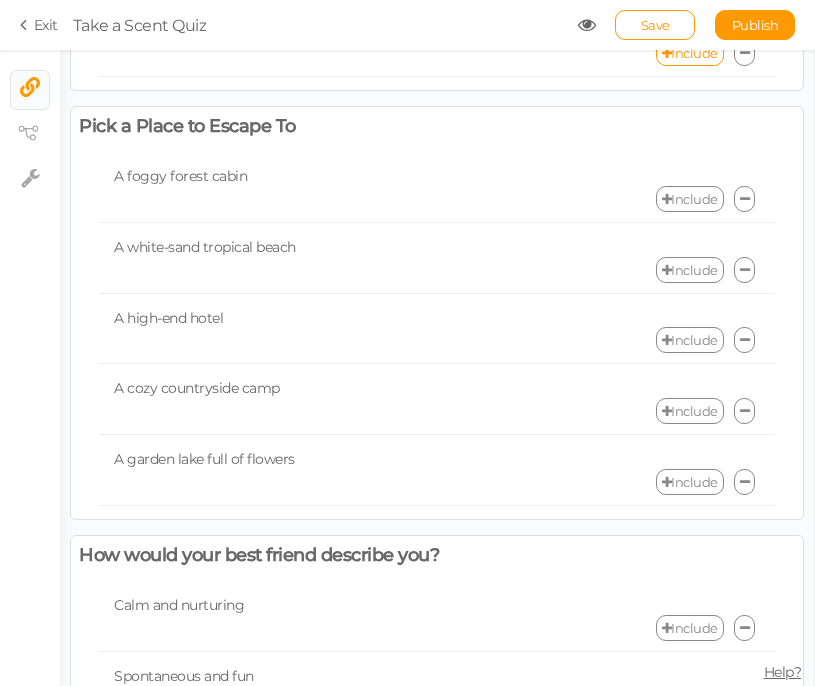 scroll, scrollTop: 470, scrollLeft: 0, axis: vertical 